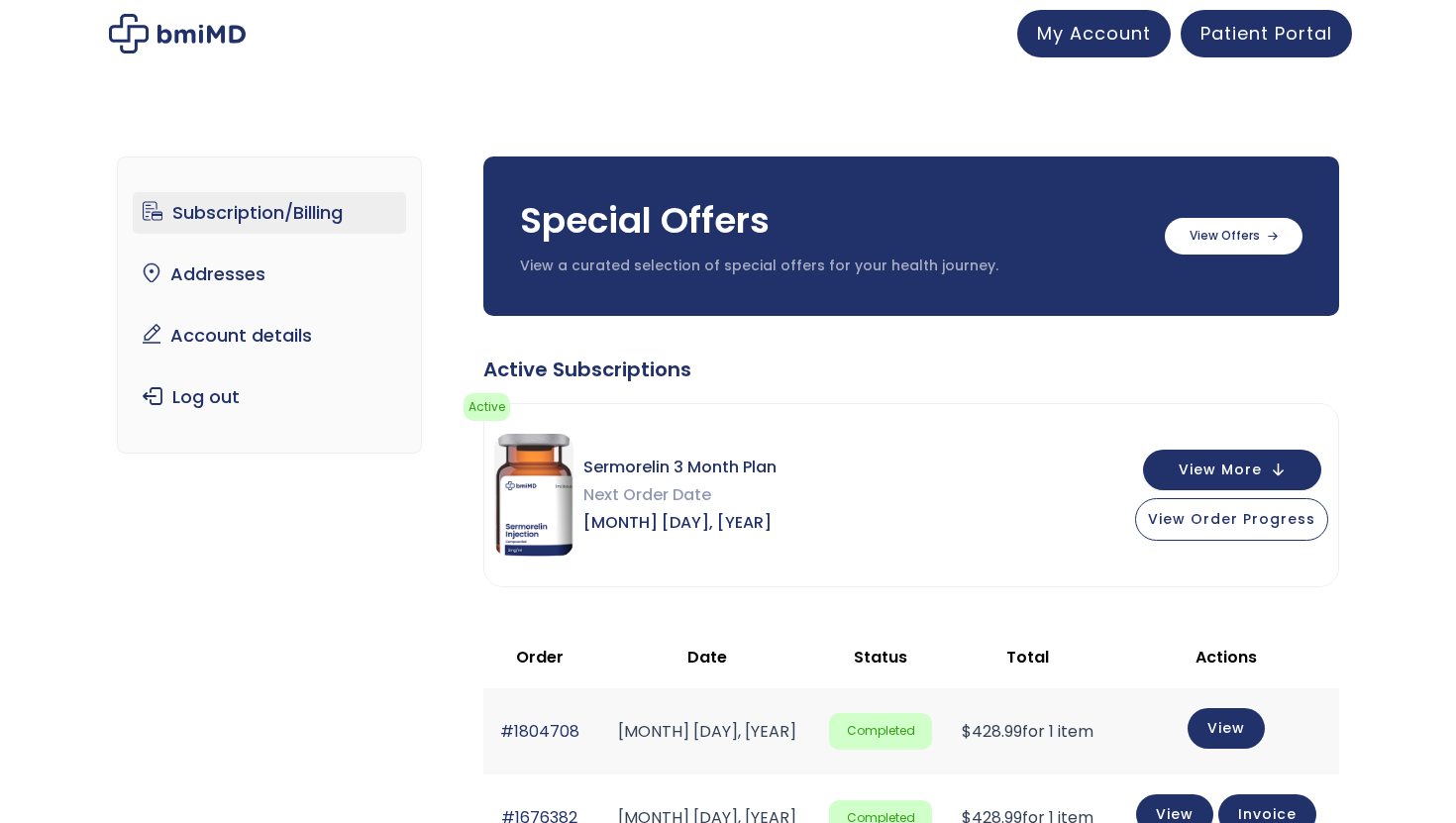 scroll, scrollTop: 0, scrollLeft: 0, axis: both 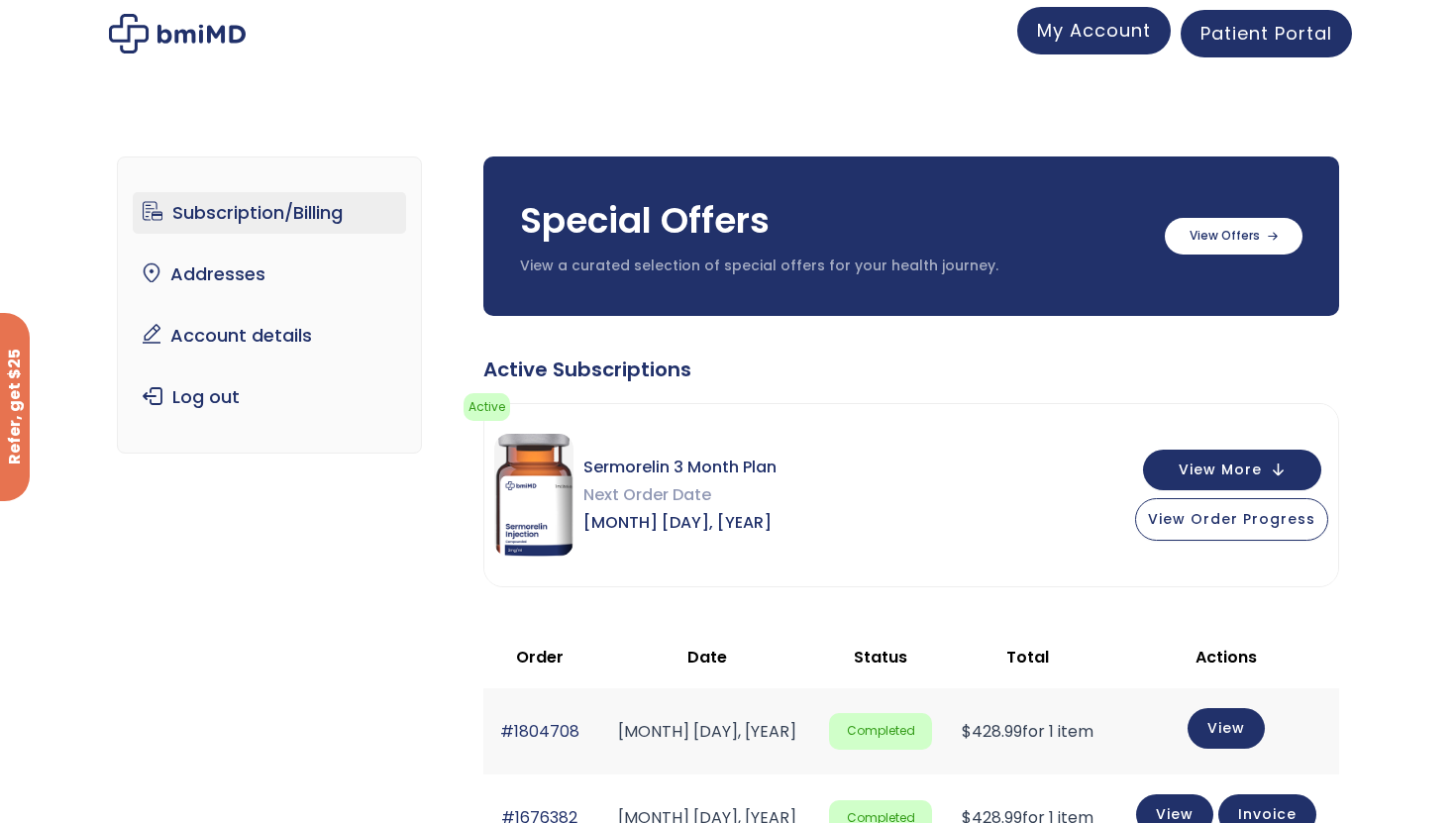 click on "My Account" at bounding box center (1093, 30) 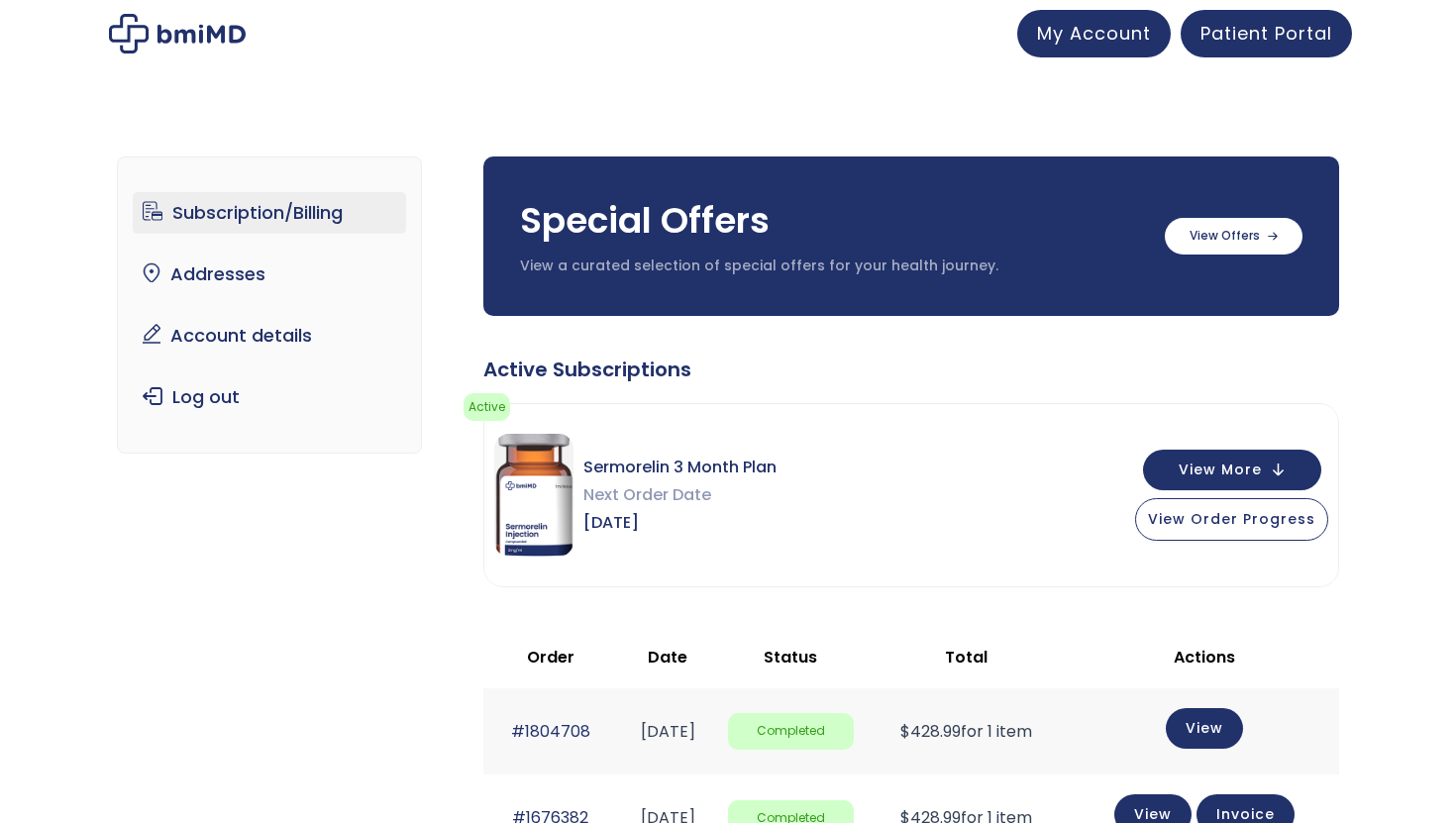 scroll, scrollTop: 0, scrollLeft: 0, axis: both 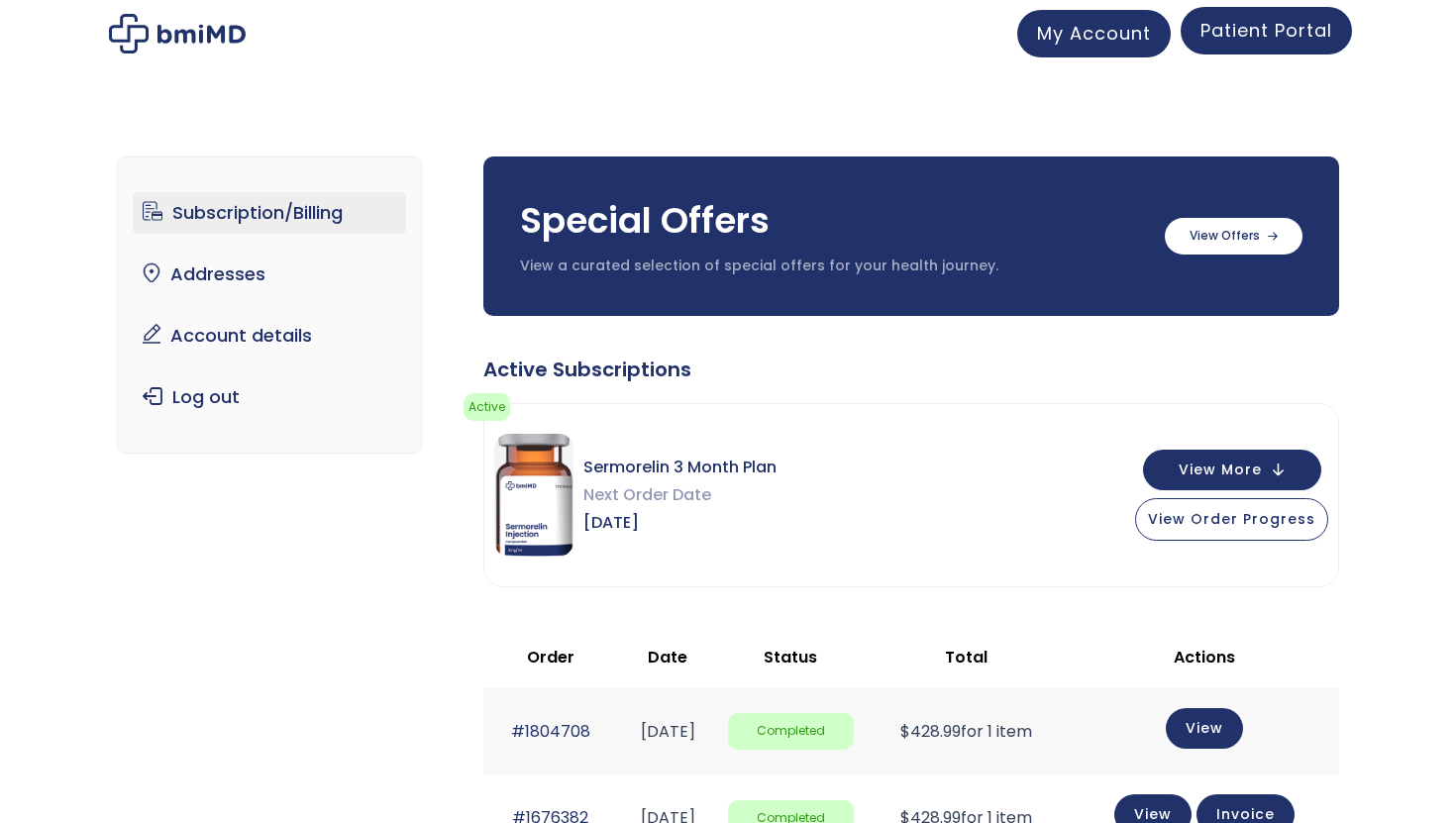 click on "Patient Portal" at bounding box center [1266, 30] 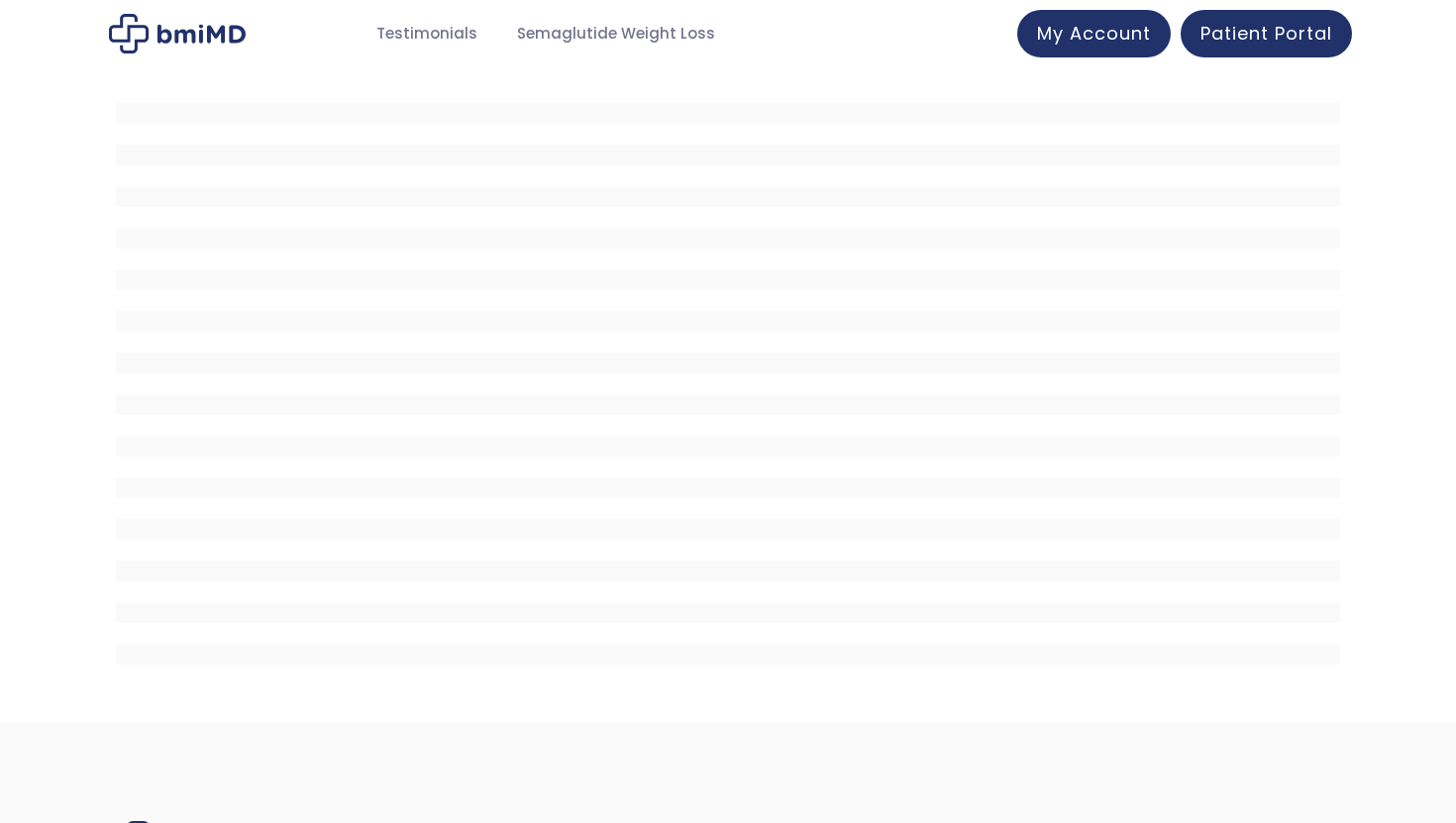 scroll, scrollTop: 0, scrollLeft: 0, axis: both 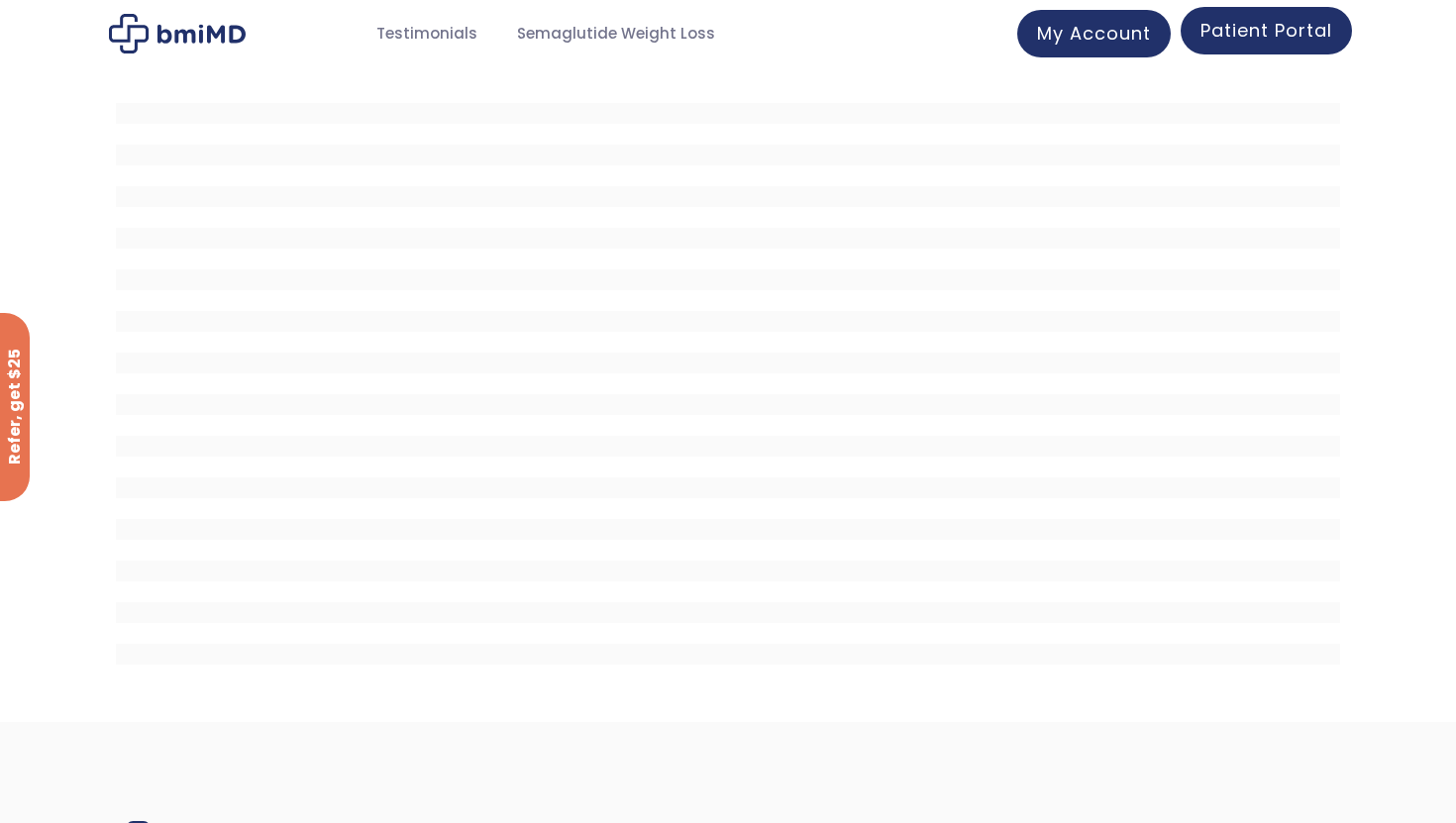 click on "Patient Portal" at bounding box center [1266, 30] 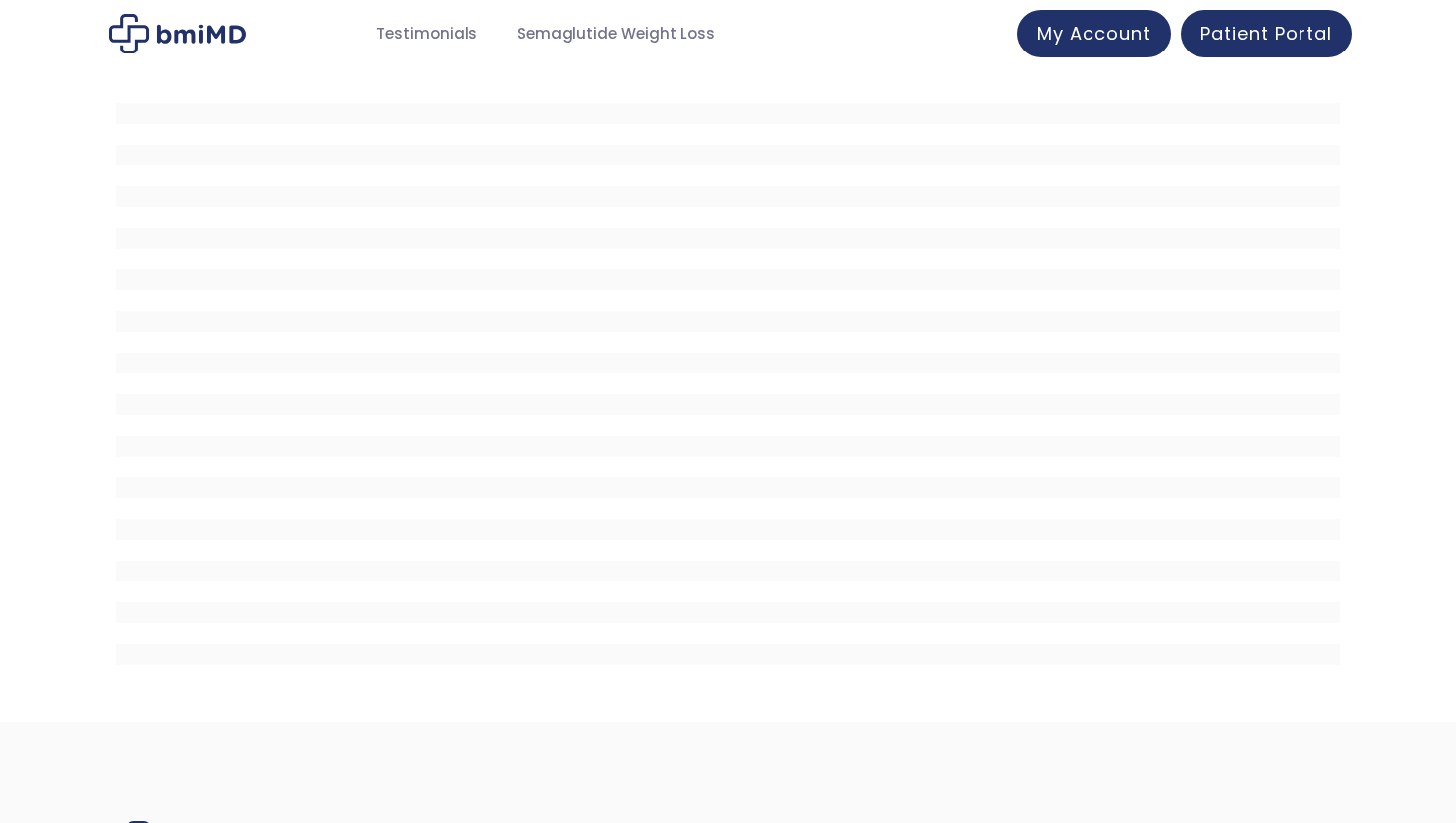 scroll, scrollTop: 0, scrollLeft: 0, axis: both 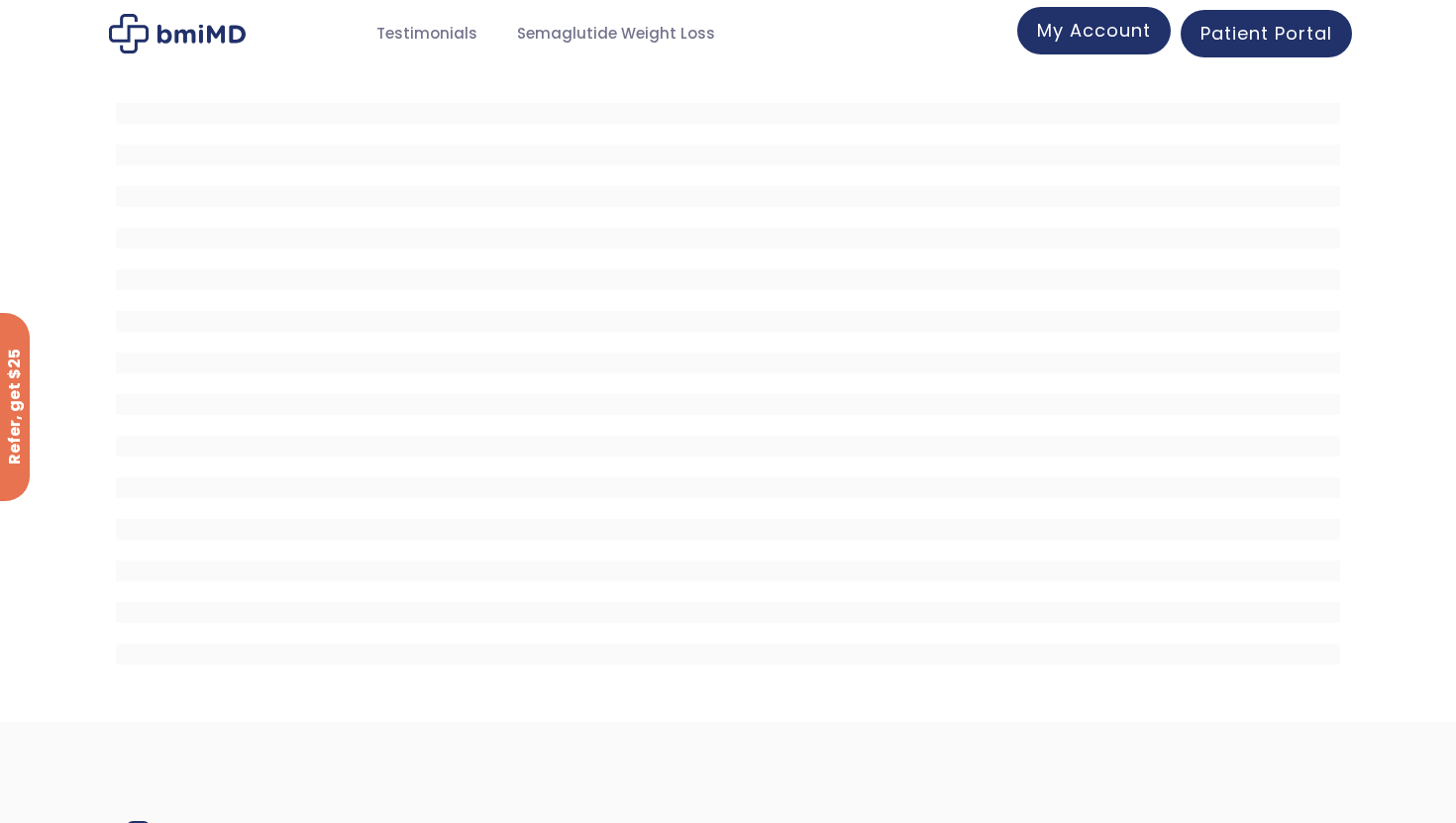 click on "My Account" at bounding box center [1093, 31] 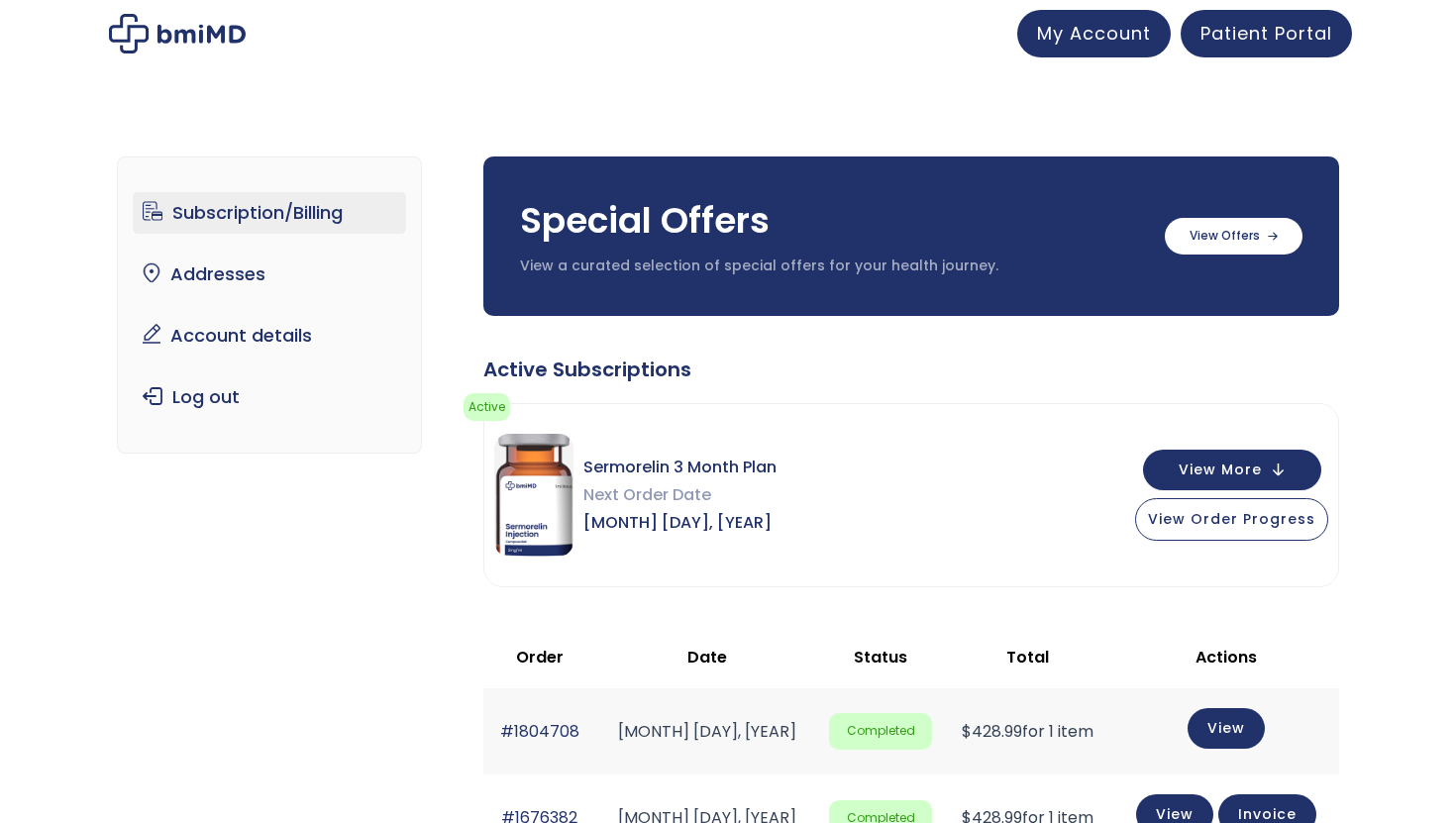 scroll, scrollTop: 0, scrollLeft: 0, axis: both 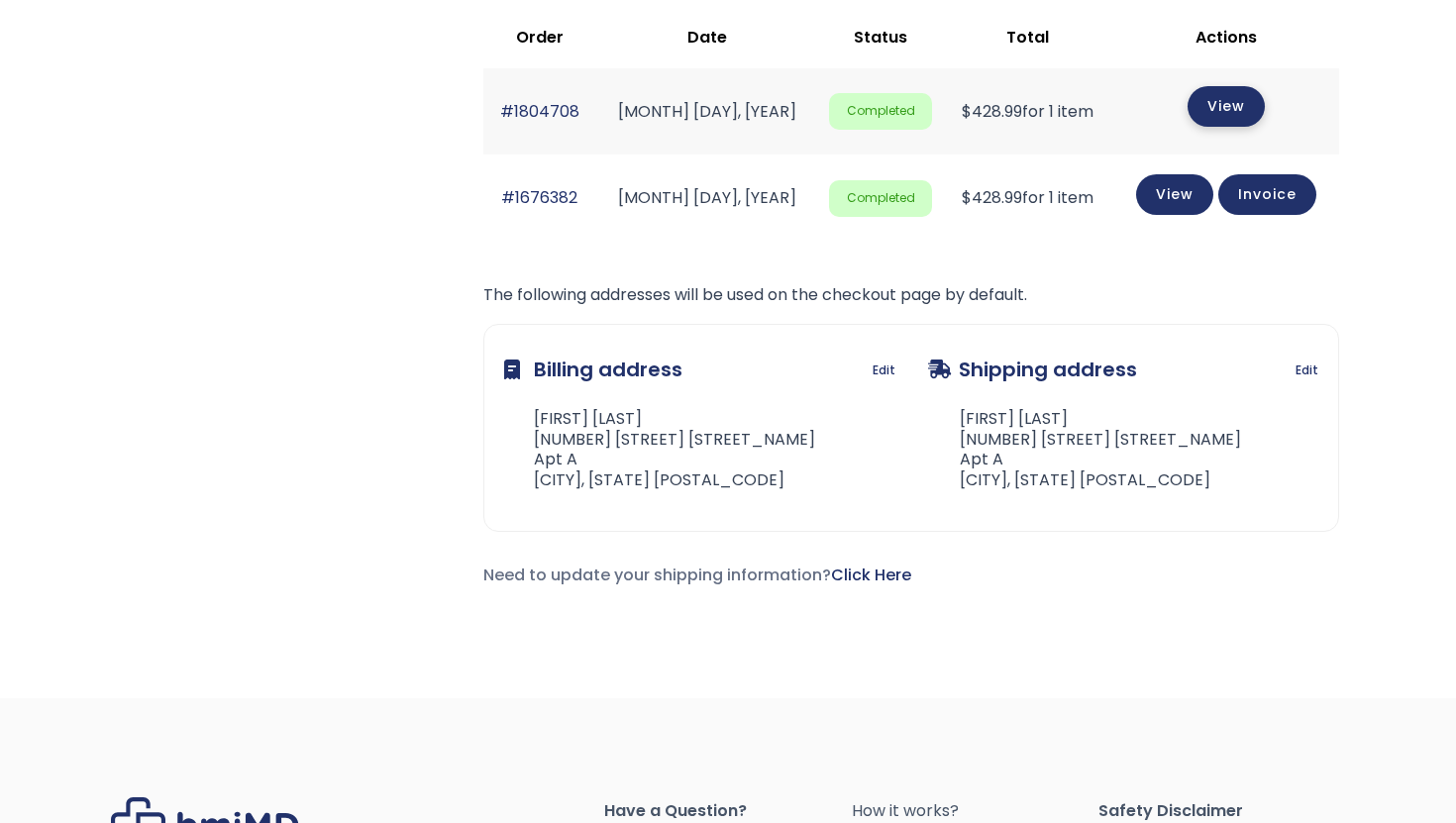 click on "View" 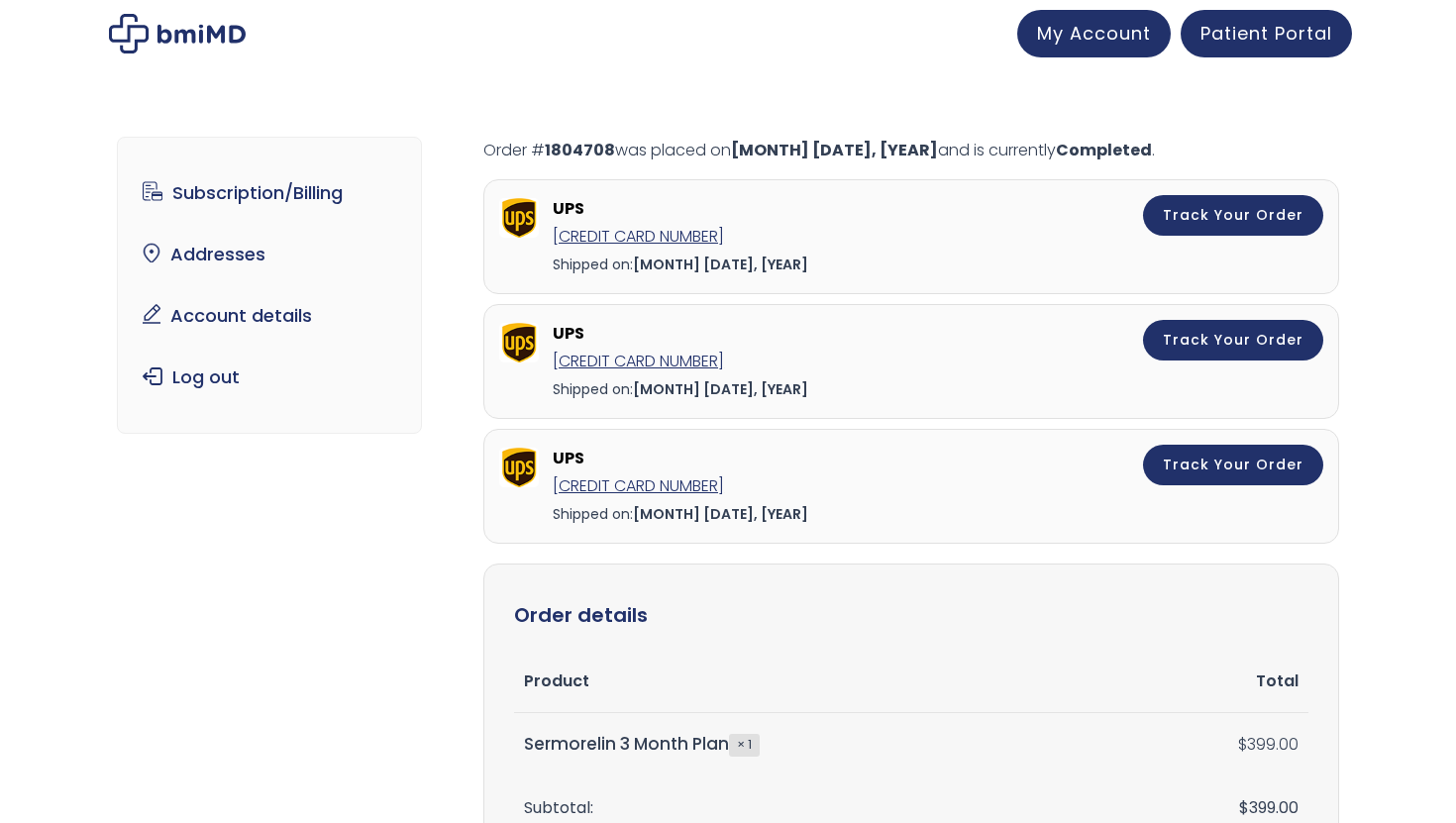 scroll, scrollTop: 0, scrollLeft: 0, axis: both 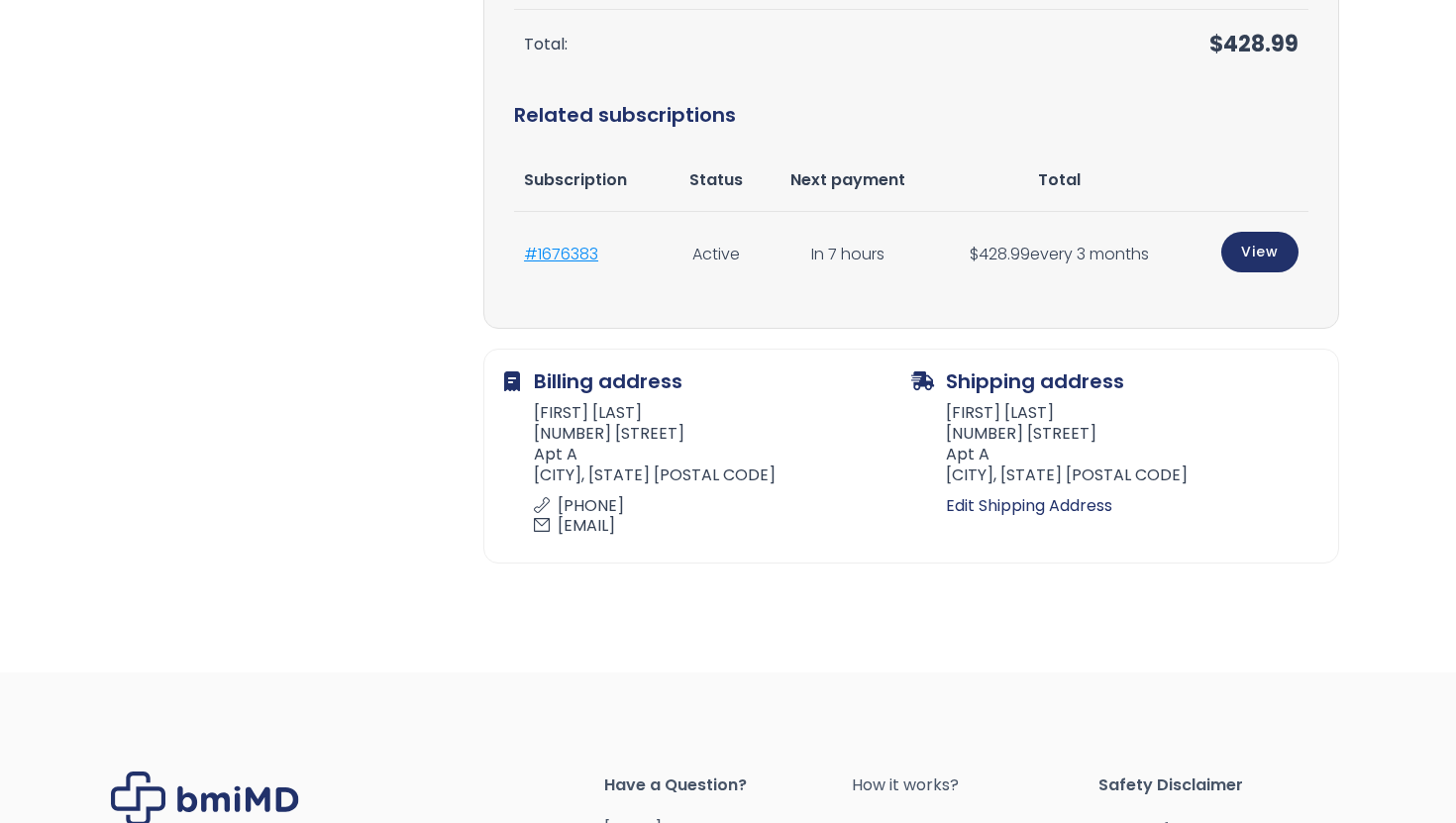 click on "#1676383" at bounding box center (561, 254) 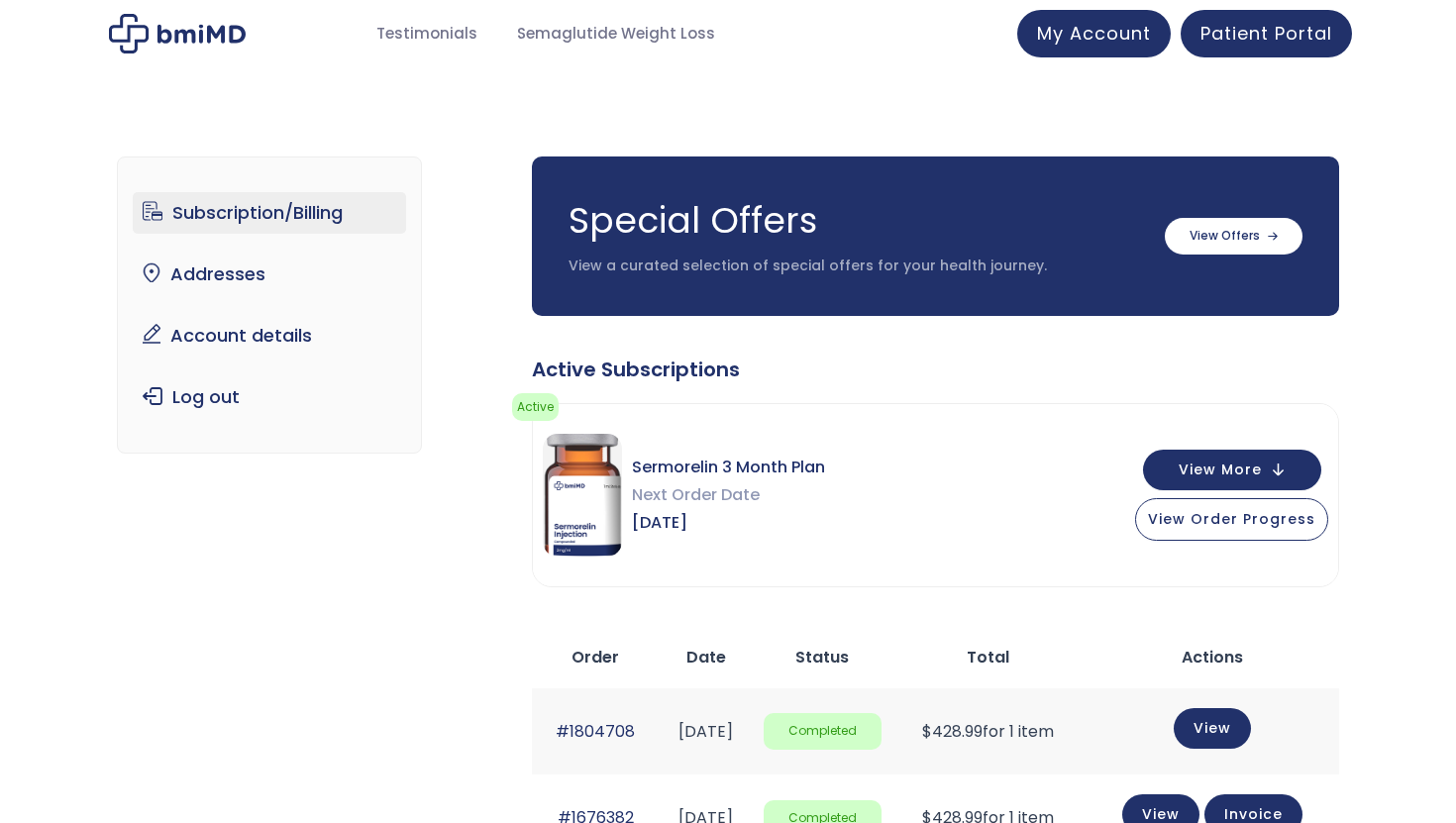 scroll, scrollTop: 0, scrollLeft: 0, axis: both 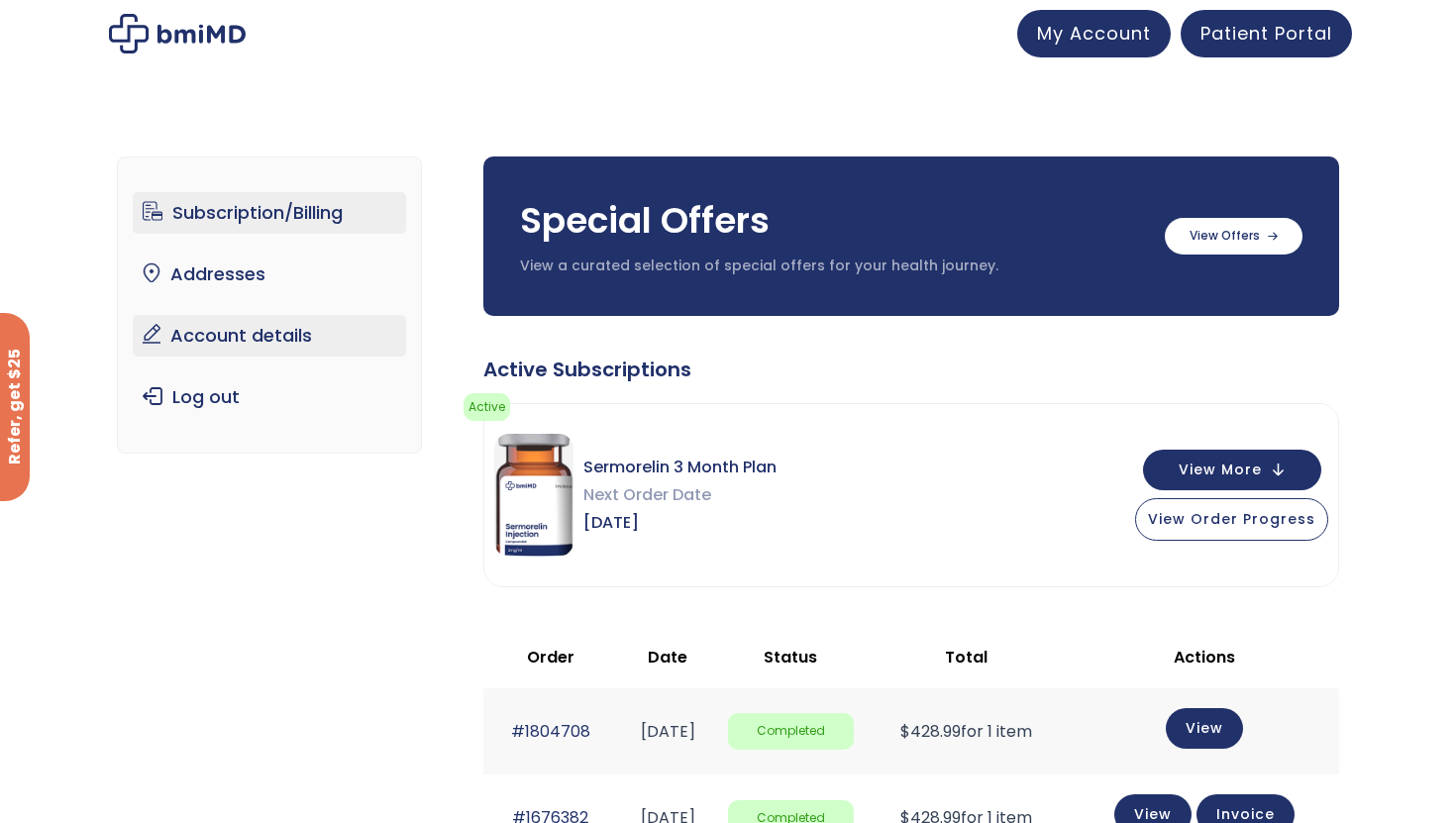 click on "Account details" at bounding box center (269, 336) 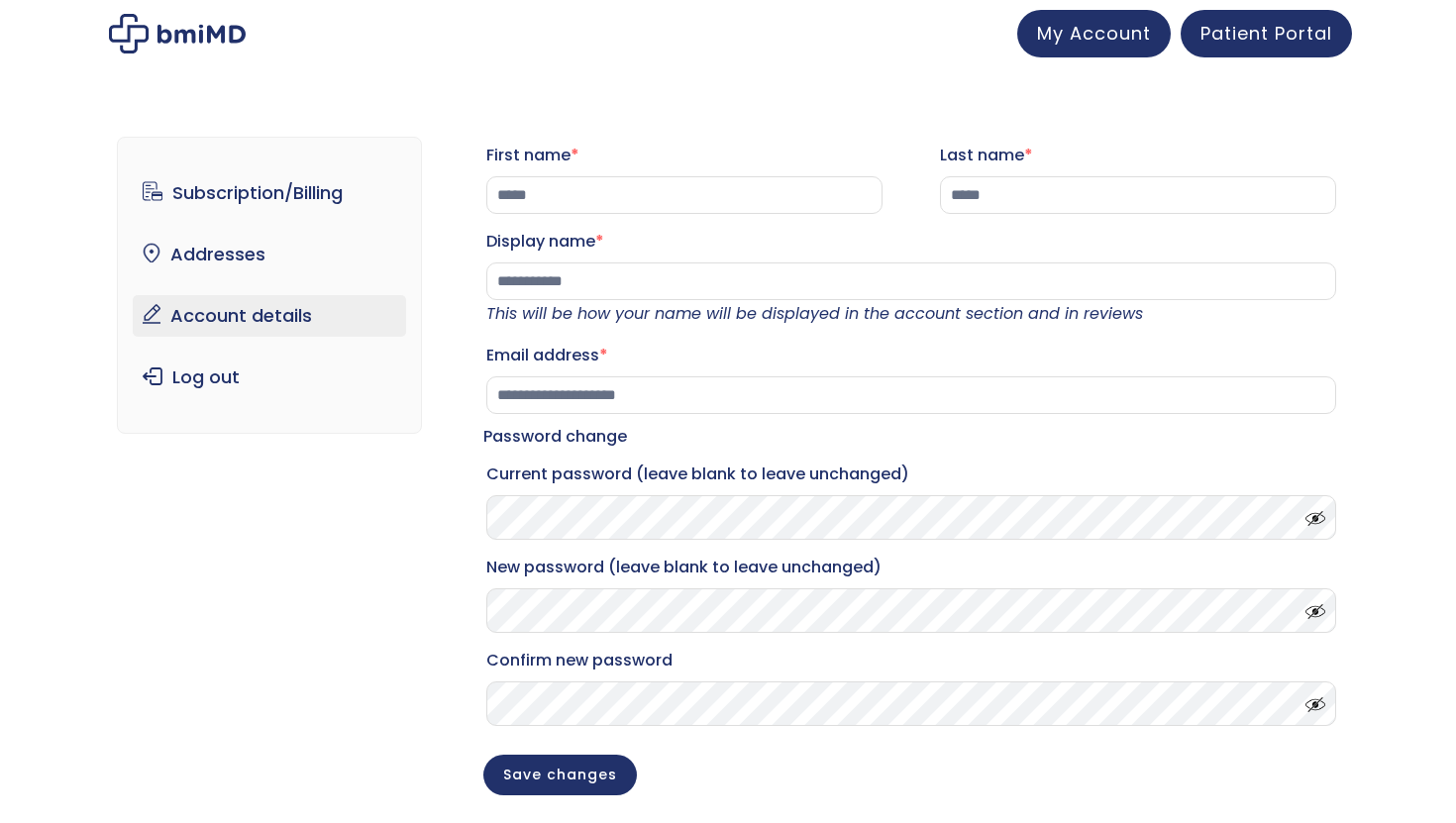 scroll, scrollTop: 0, scrollLeft: 0, axis: both 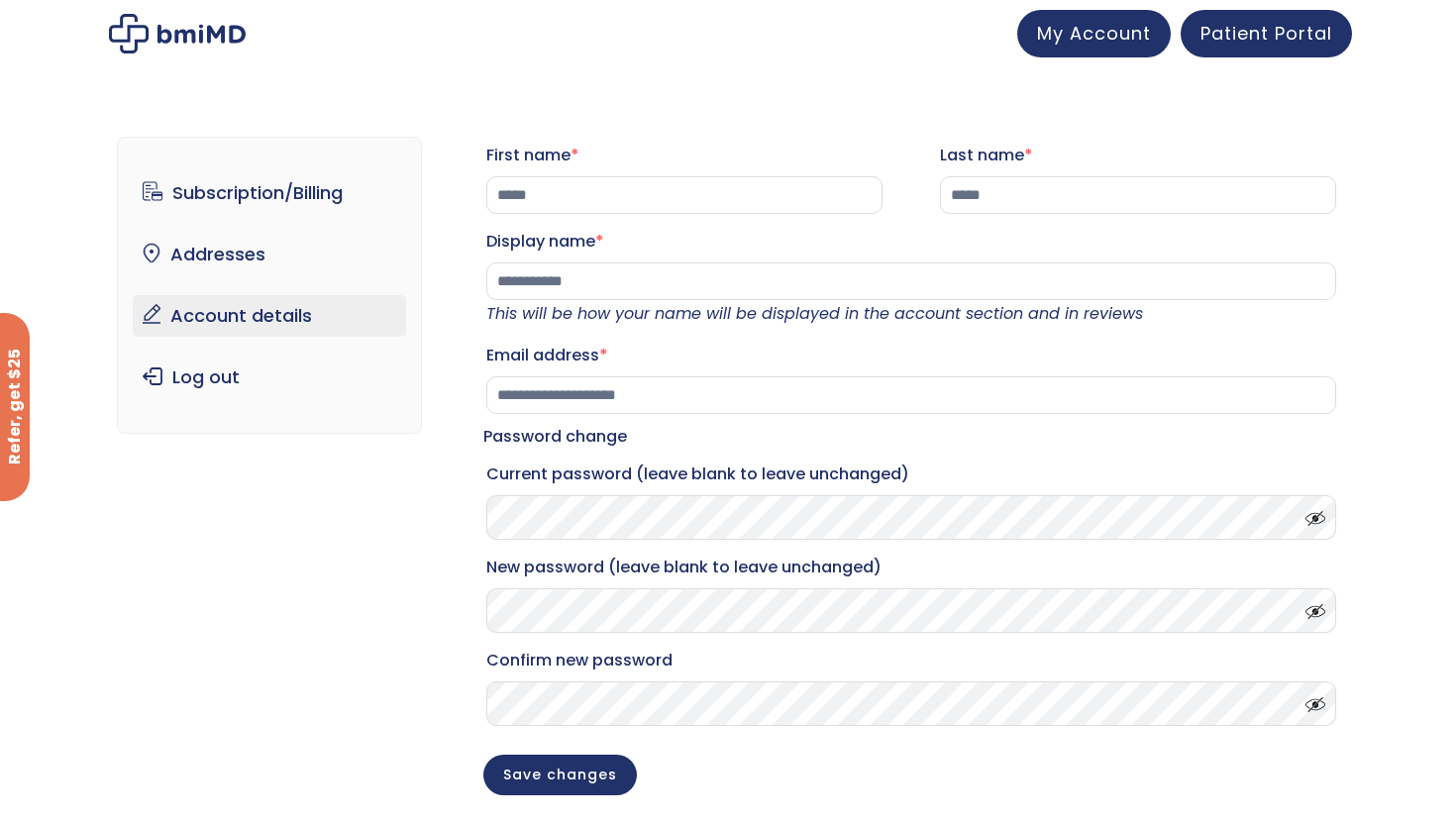 click on "Subscription/Billing
bmiRewards
Addresses
Account details
Submit a Review
Log out" at bounding box center [269, 285] 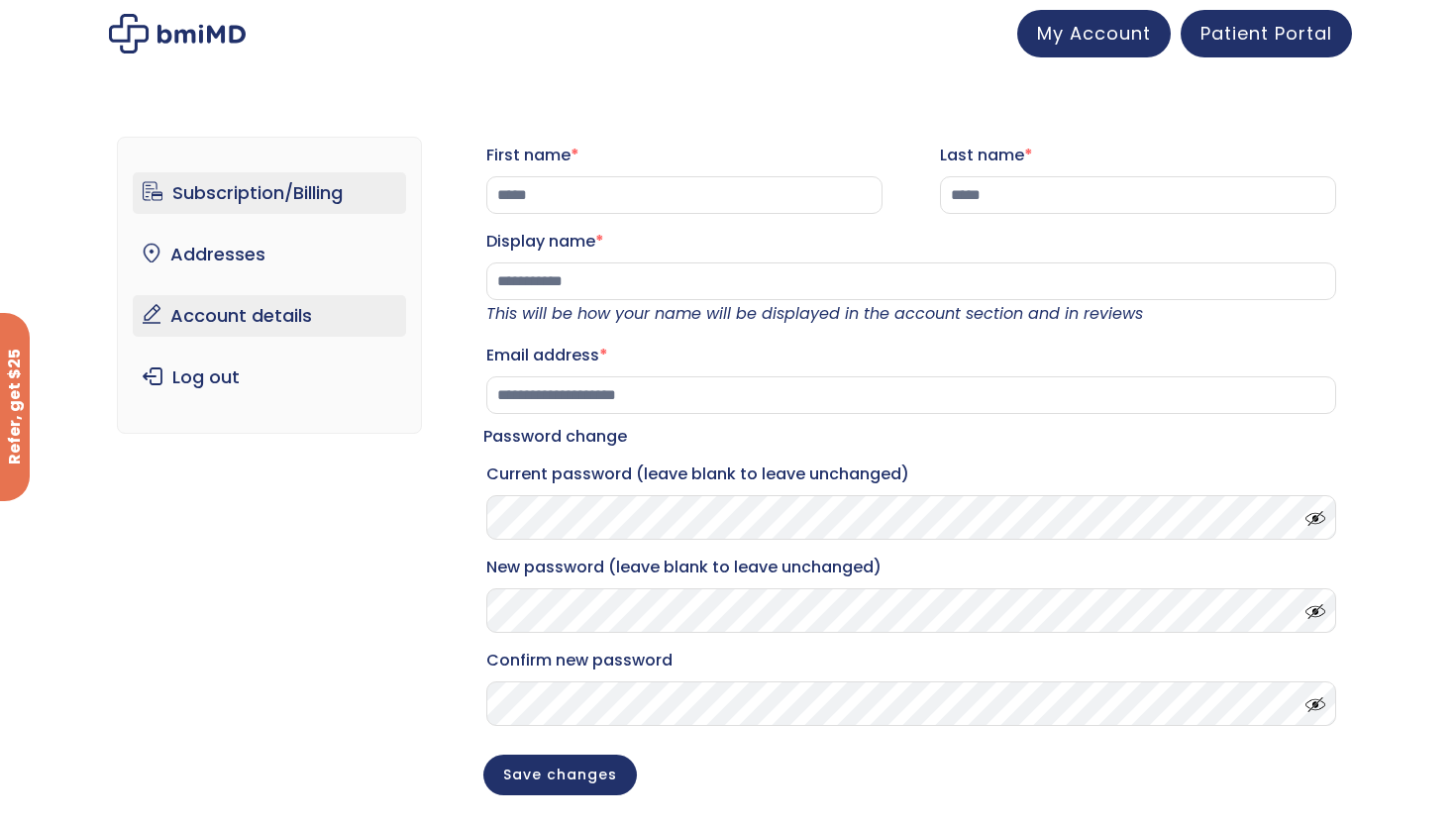click on "Subscription/Billing" at bounding box center (269, 193) 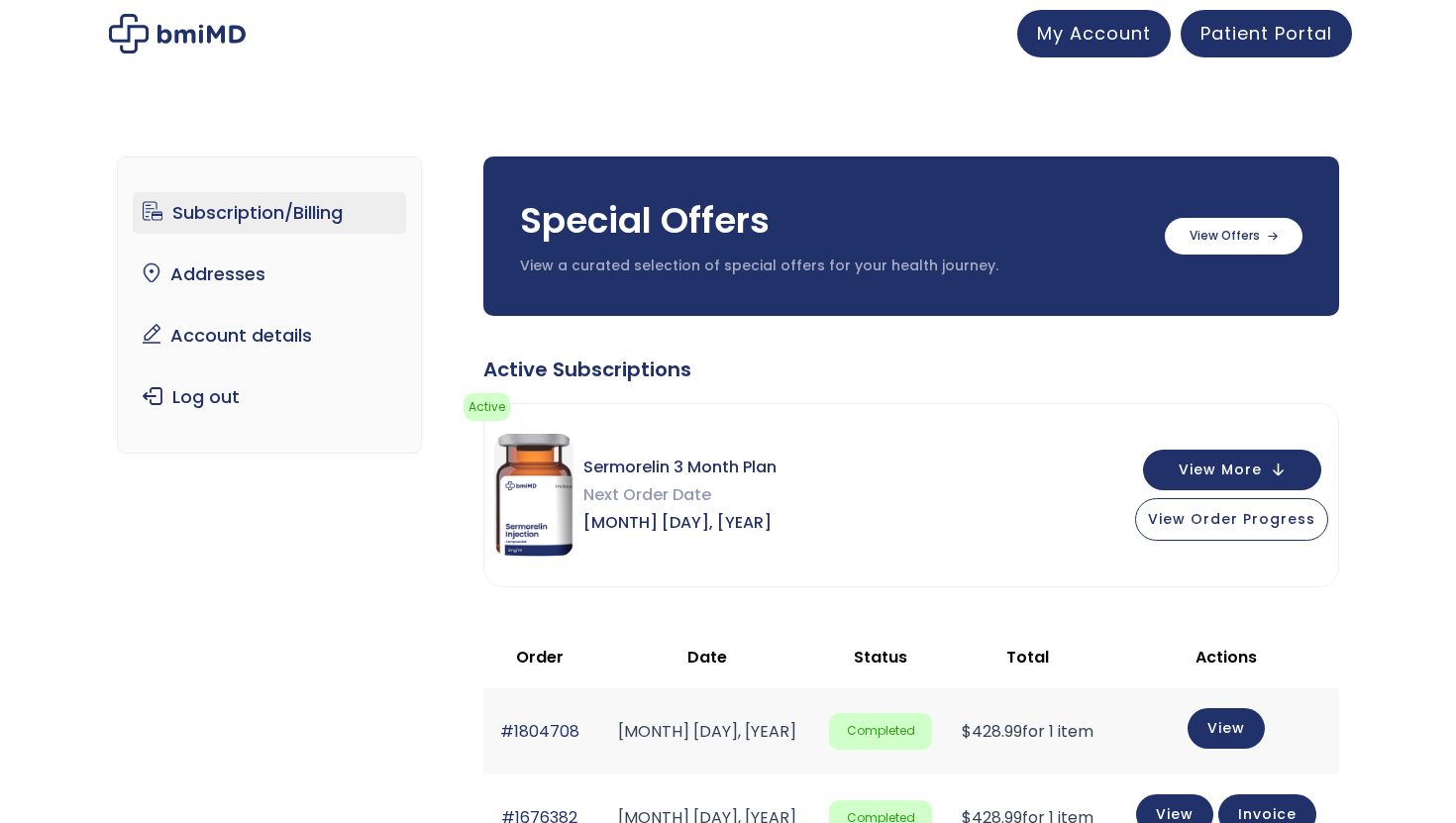 scroll, scrollTop: 0, scrollLeft: 0, axis: both 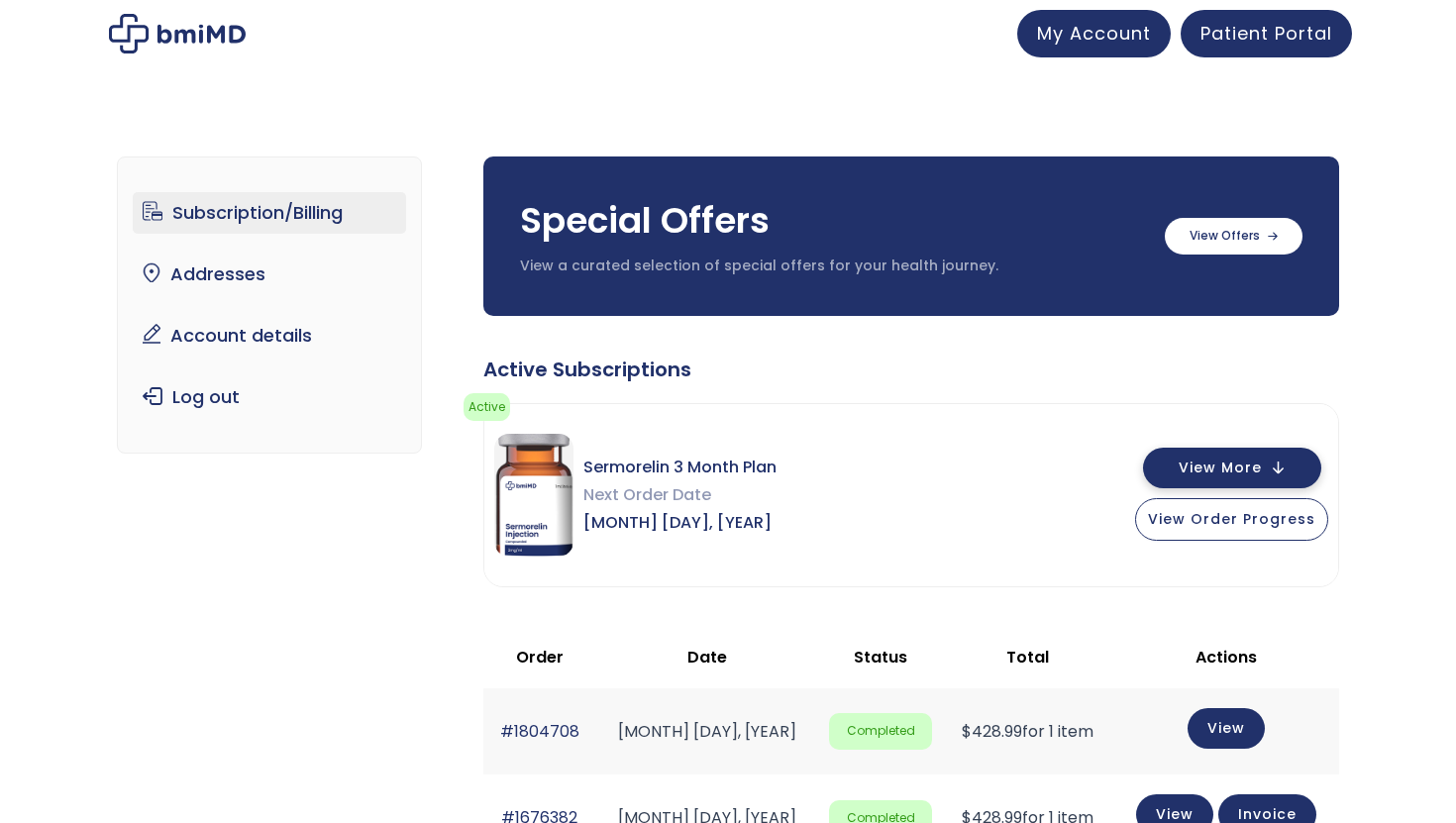 click on "View More" at bounding box center [1220, 467] 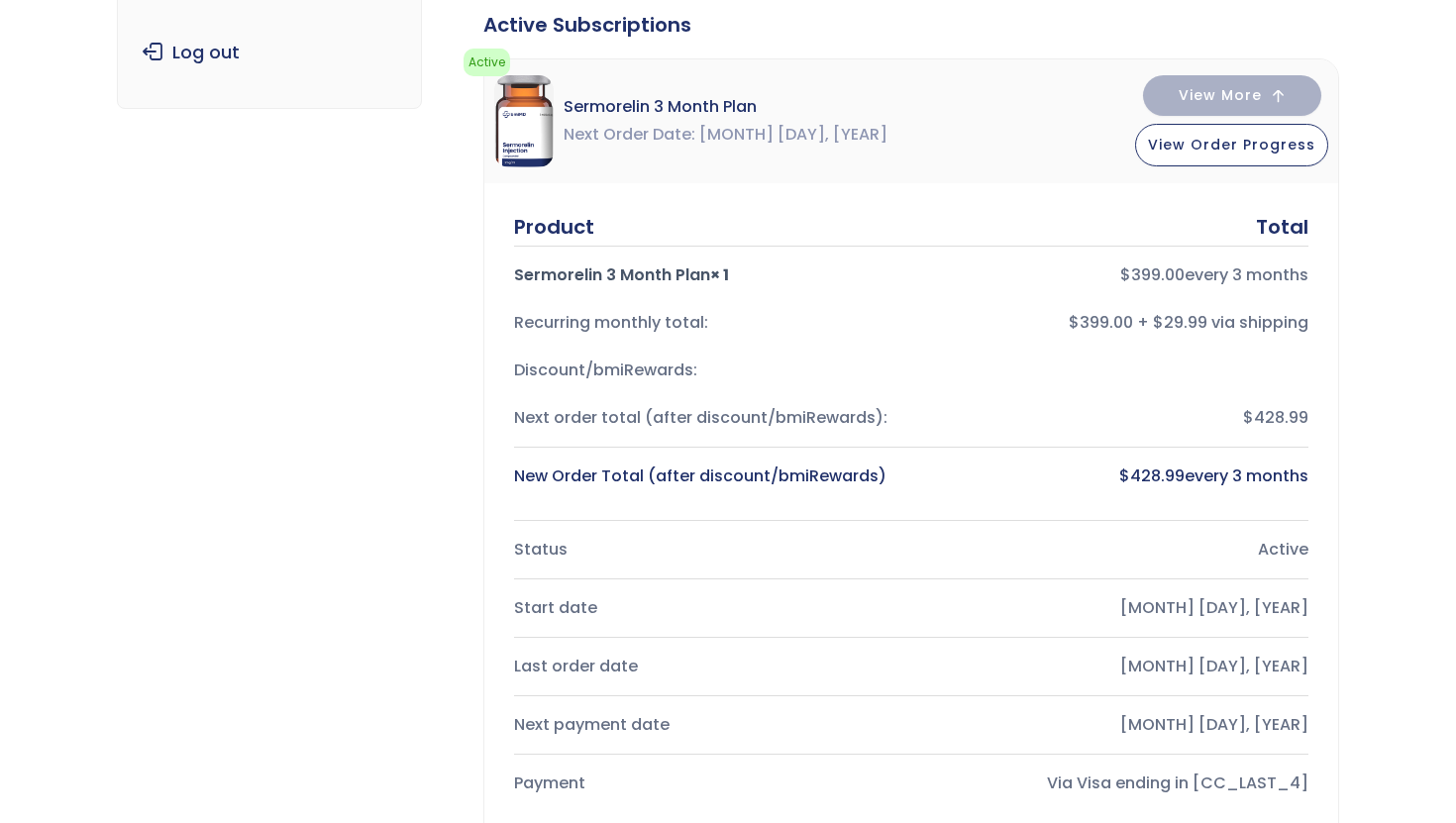scroll, scrollTop: 440, scrollLeft: 0, axis: vertical 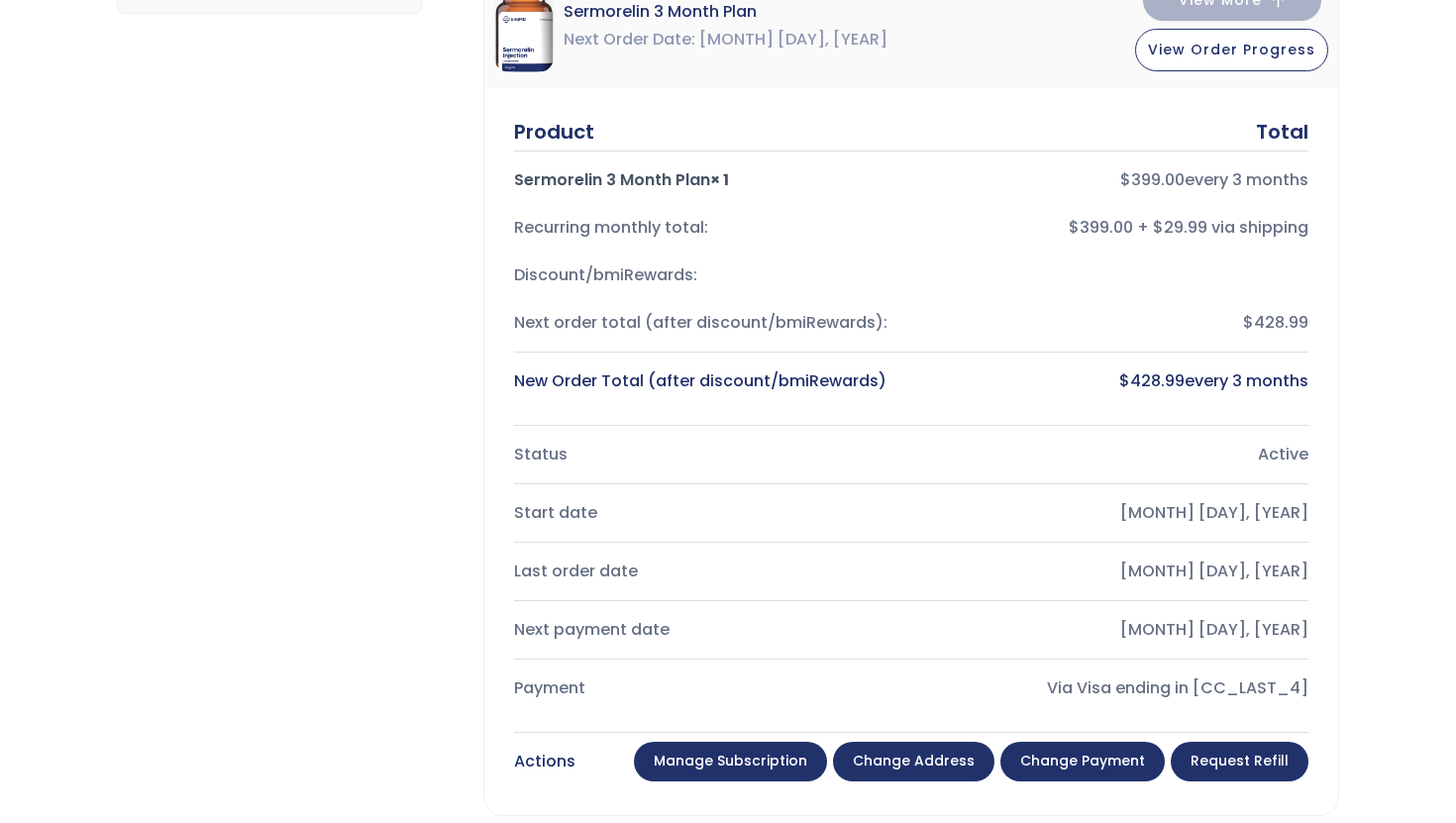 click on "Manage Subscription" at bounding box center (730, 762) 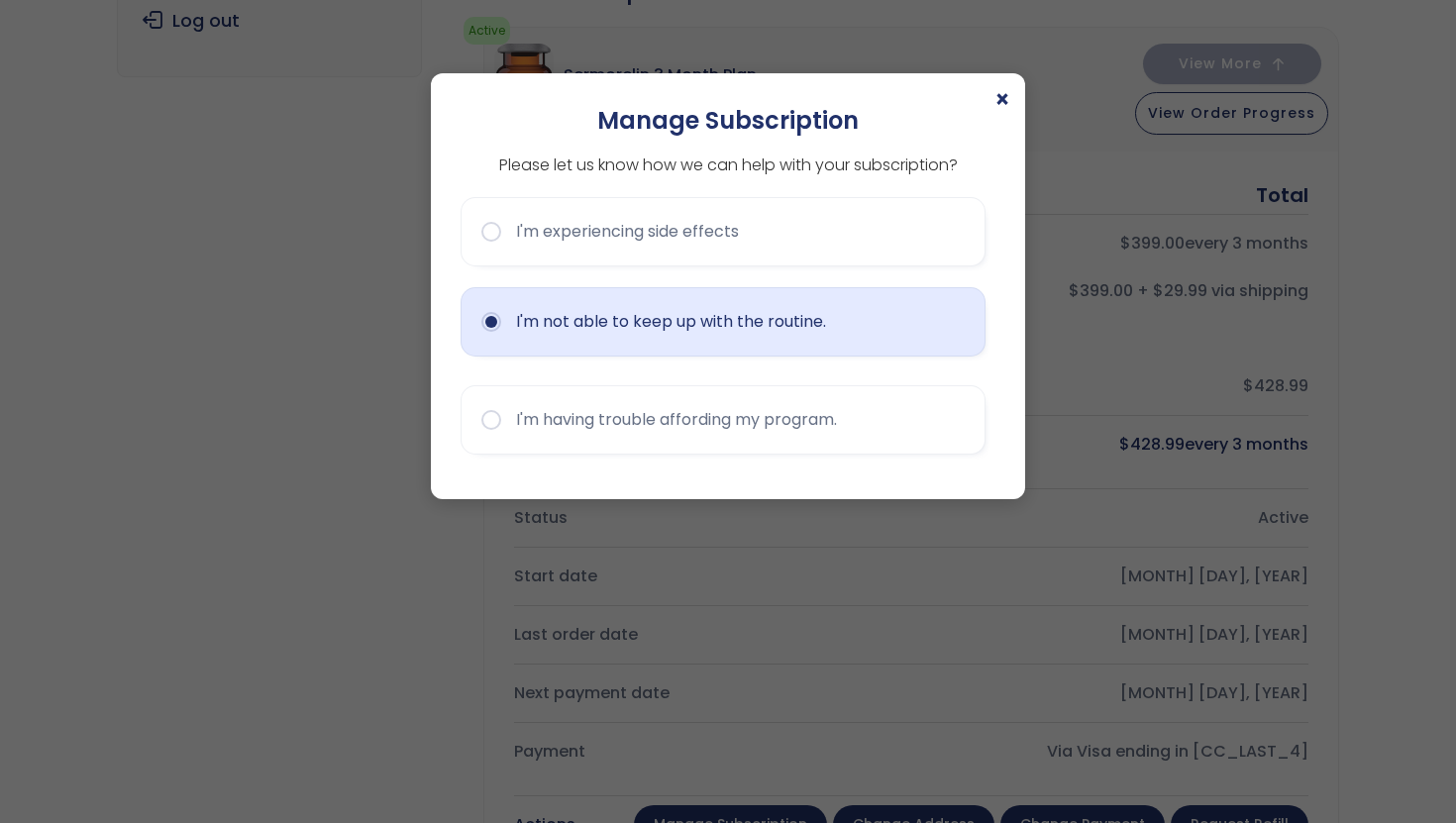 scroll, scrollTop: 367, scrollLeft: 0, axis: vertical 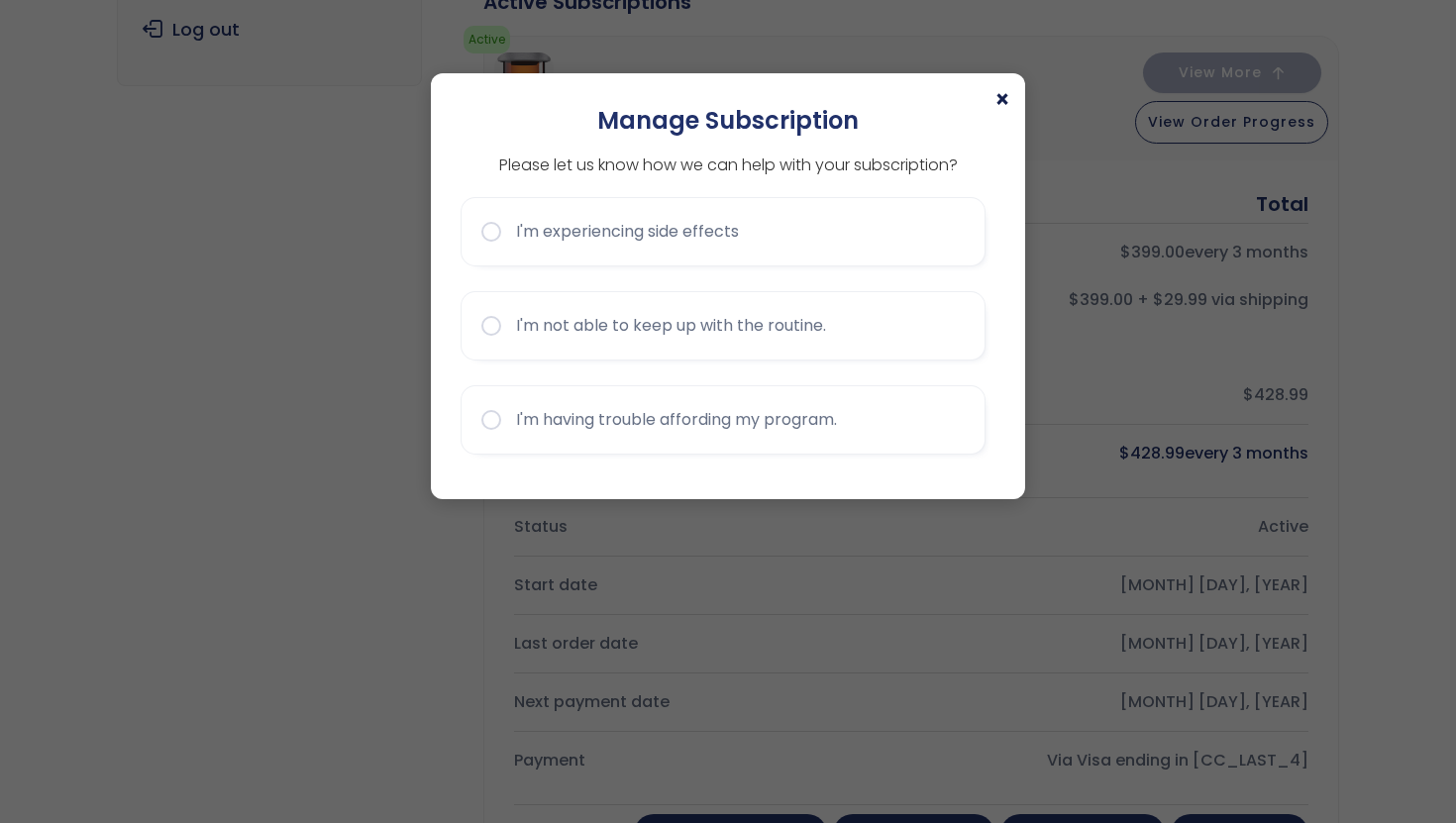 click on "×" 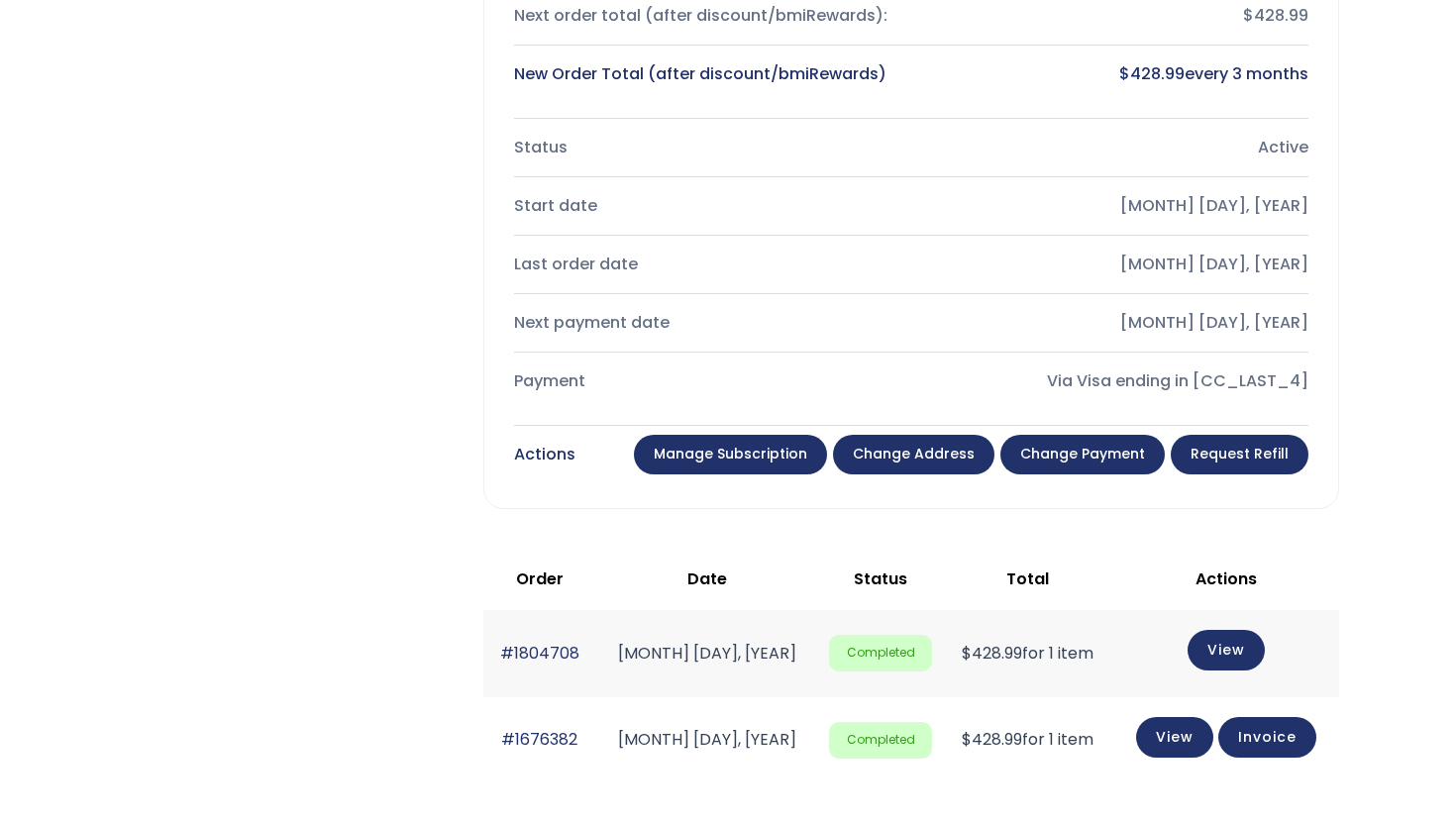 scroll, scrollTop: 828, scrollLeft: 0, axis: vertical 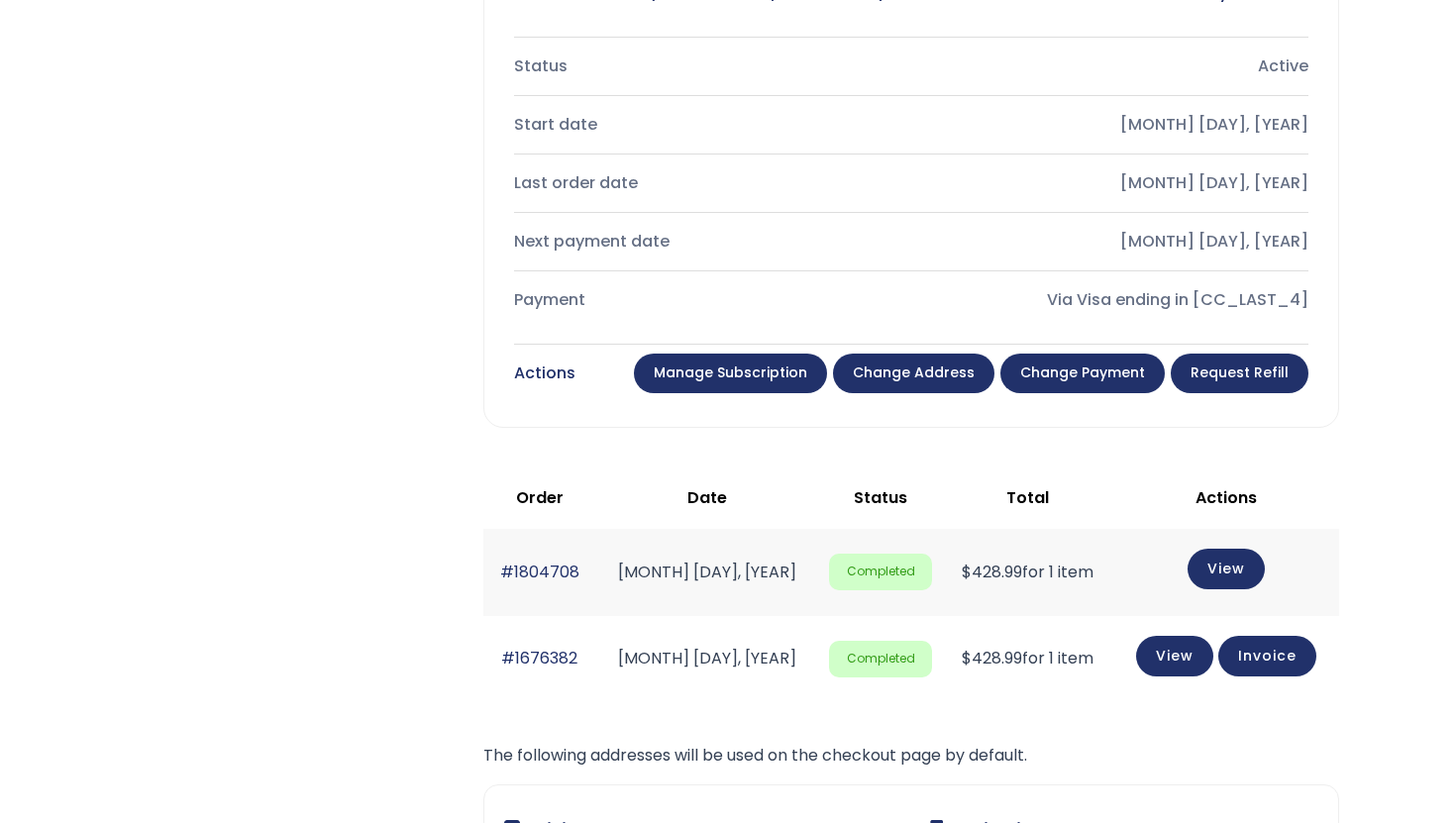 click on "Manage Subscription" at bounding box center [730, 373] 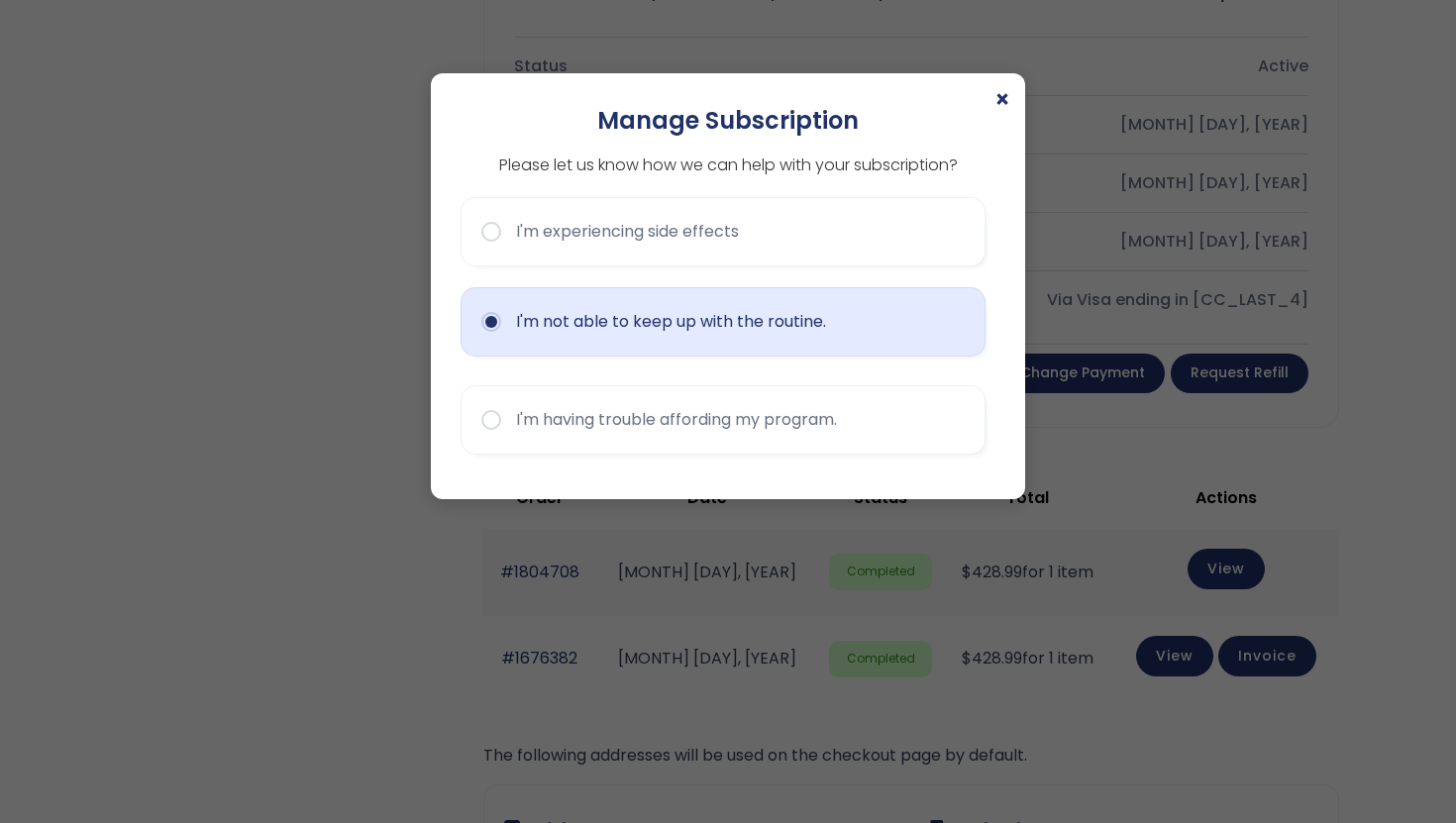 click on "I'm not able to keep up with the routine." 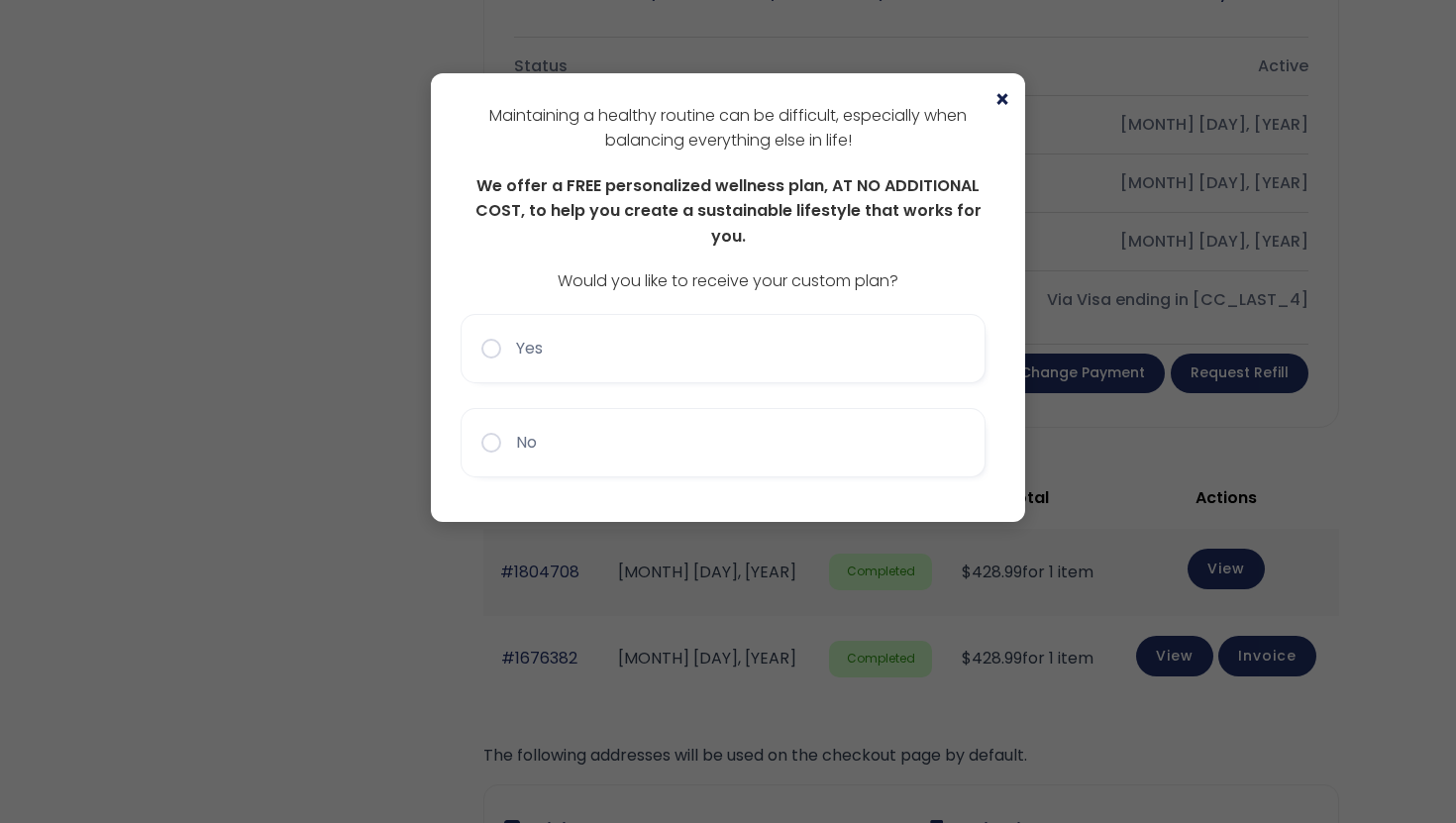 click on "×" 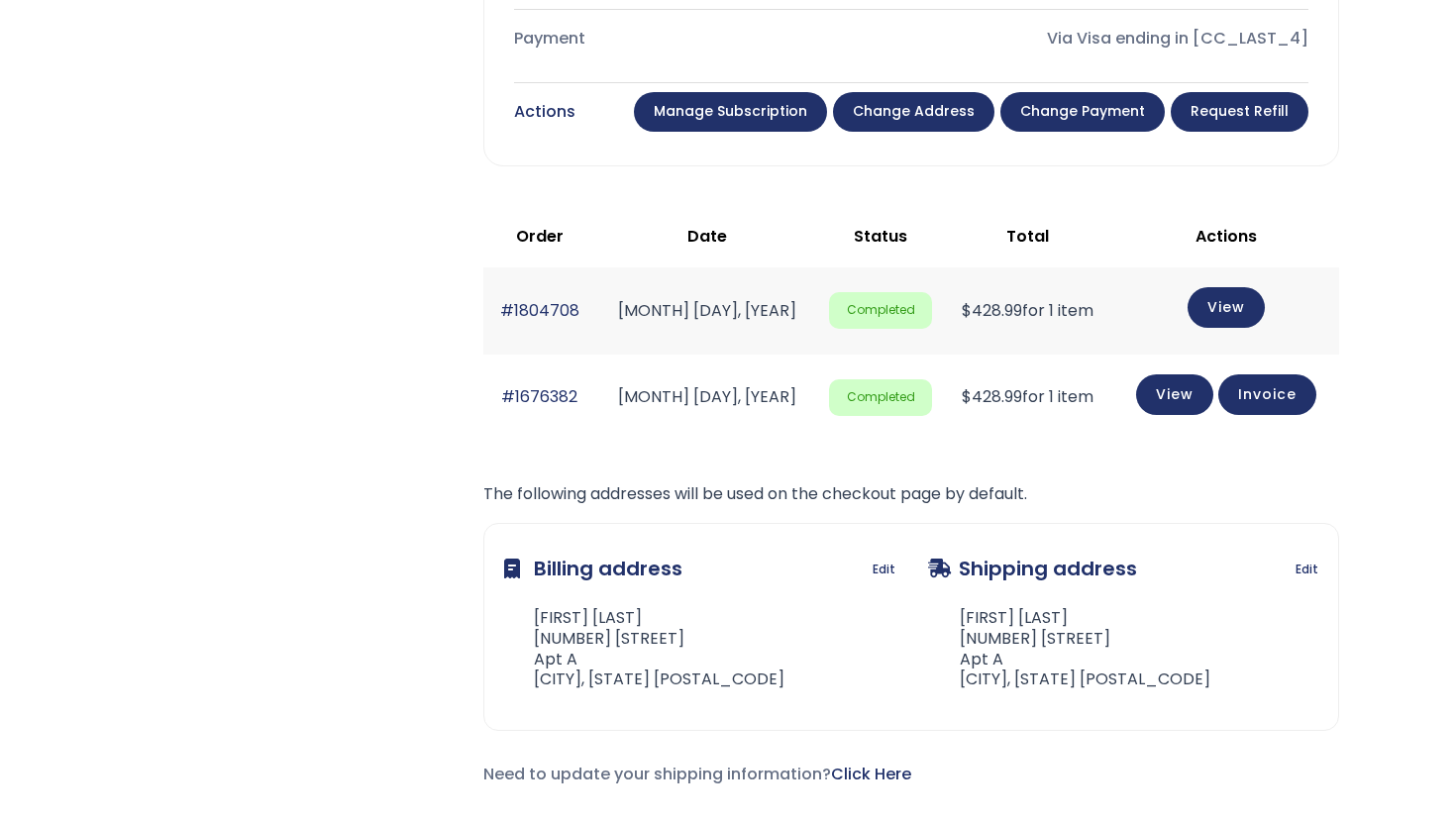 scroll, scrollTop: 901, scrollLeft: 0, axis: vertical 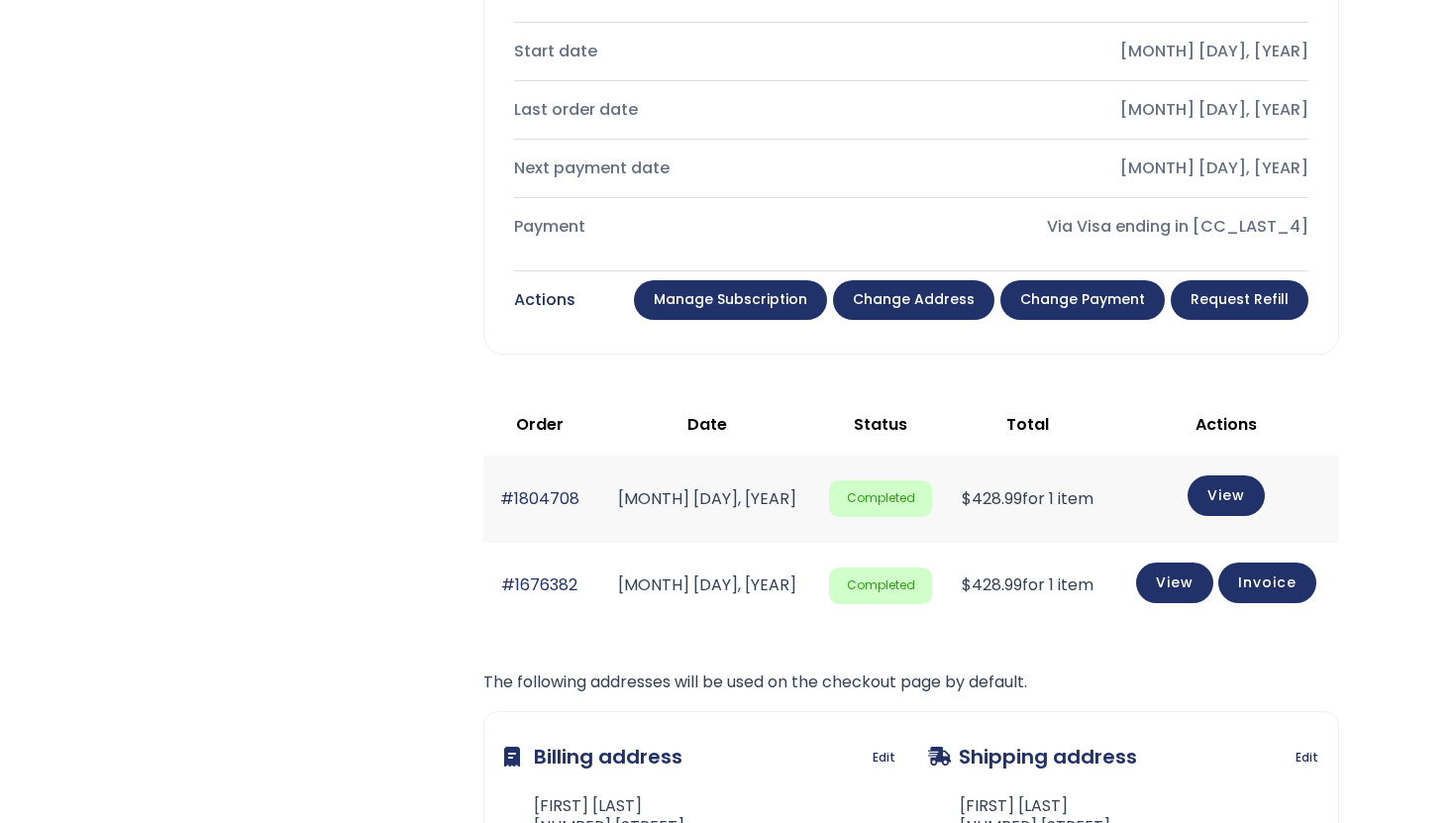 click on "Manage Subscription" at bounding box center (730, 300) 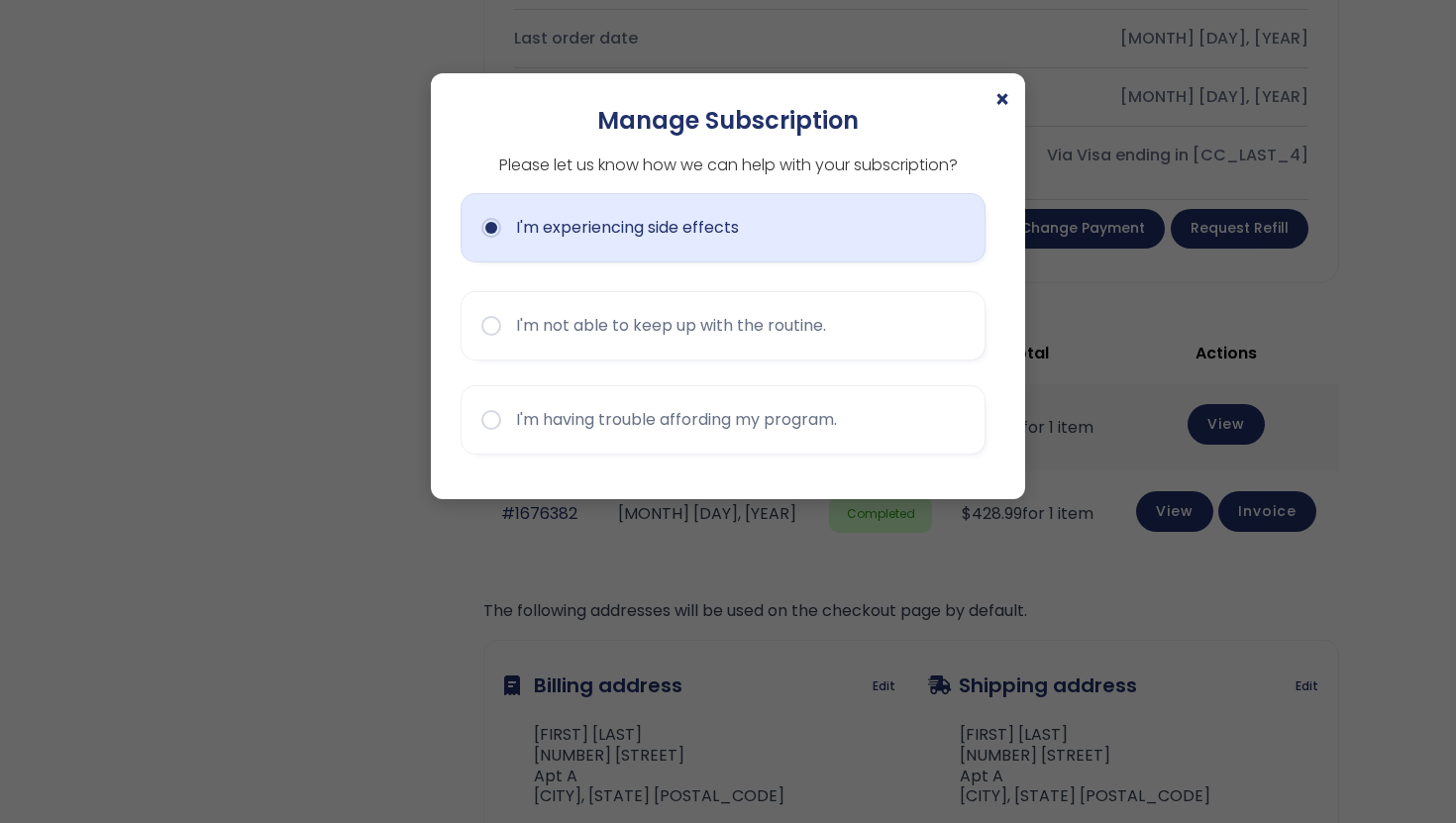 scroll, scrollTop: 1158, scrollLeft: 0, axis: vertical 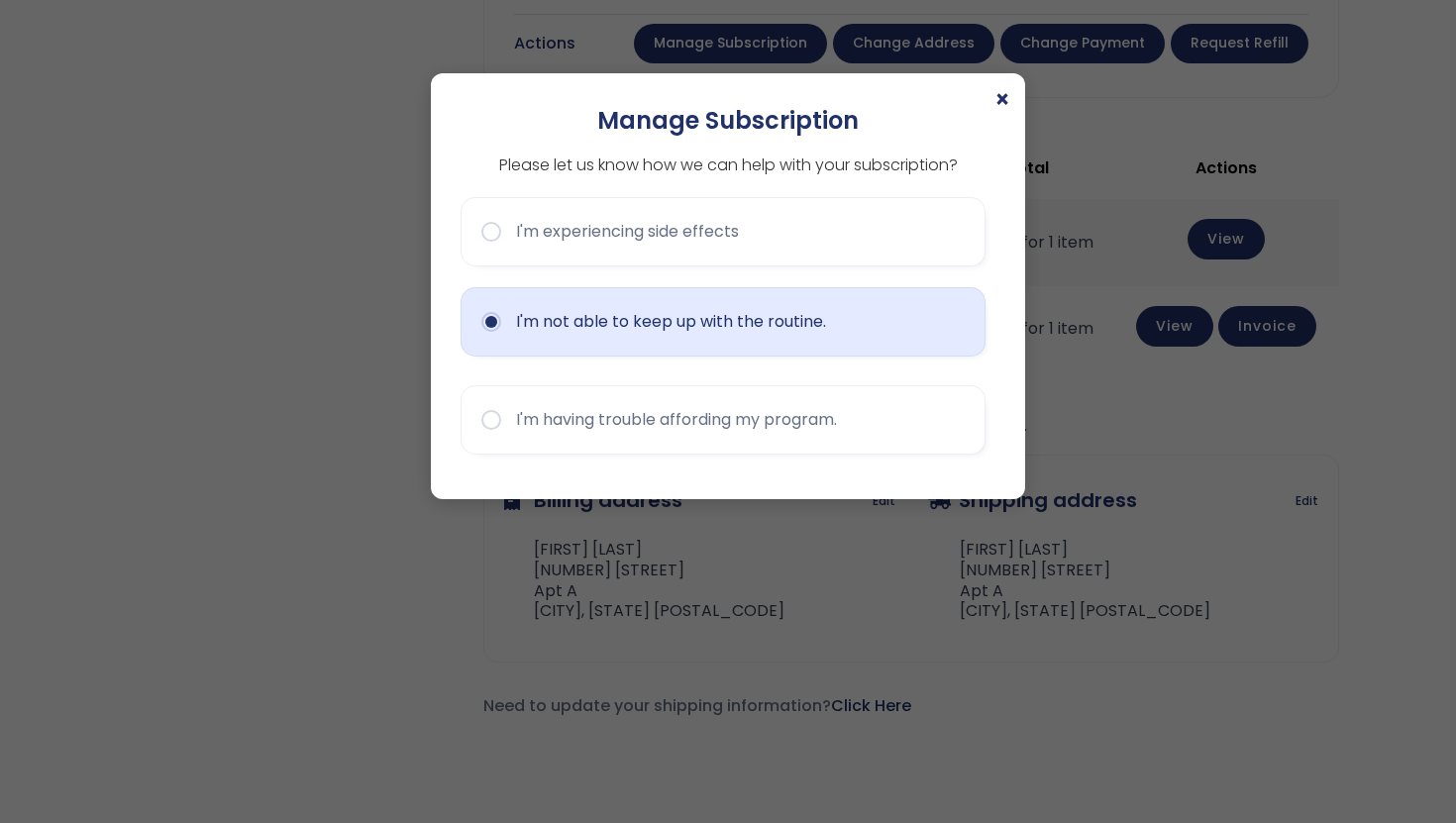 click on "I'm not able to keep up with the routine." 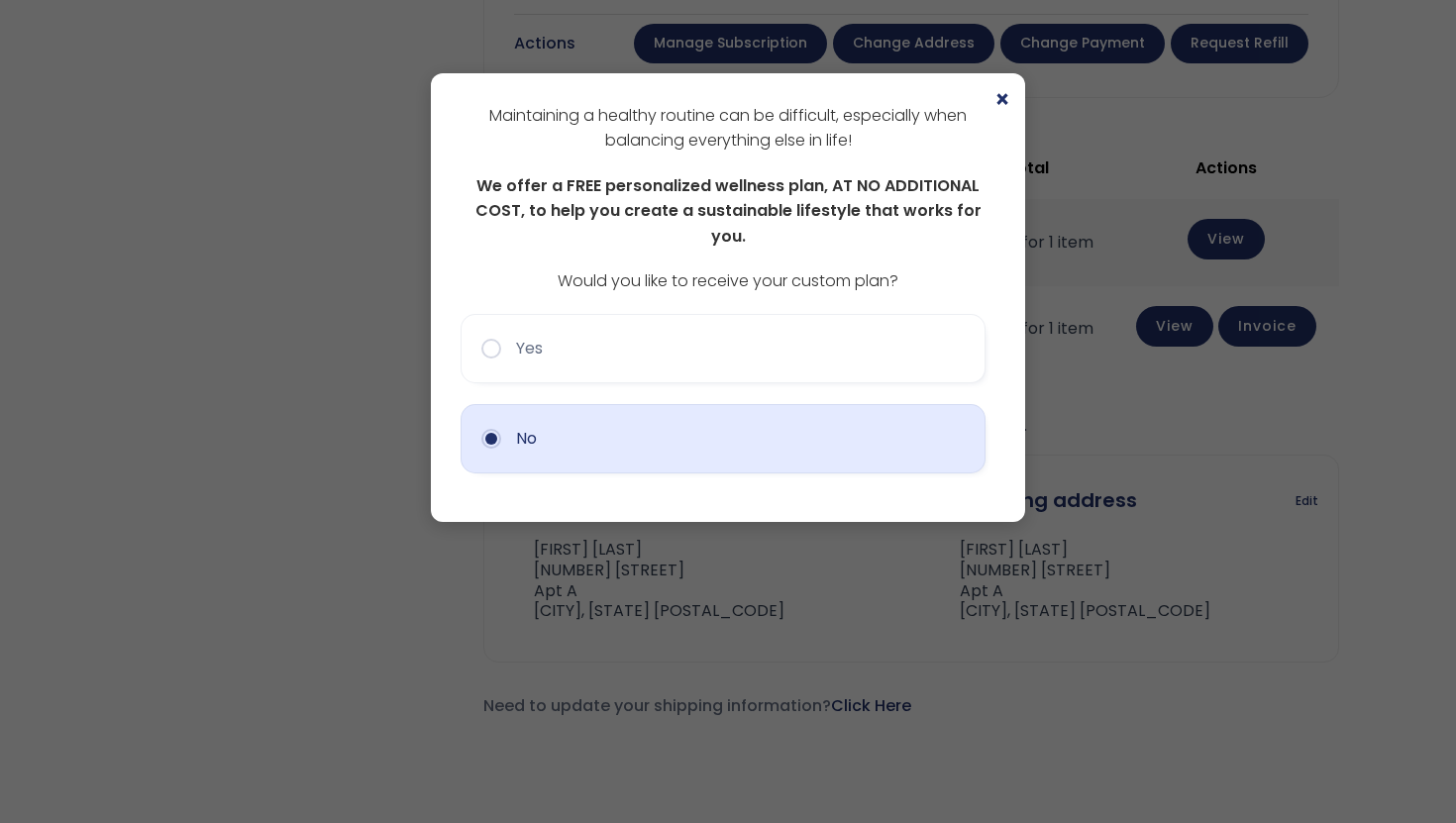 click on "No" 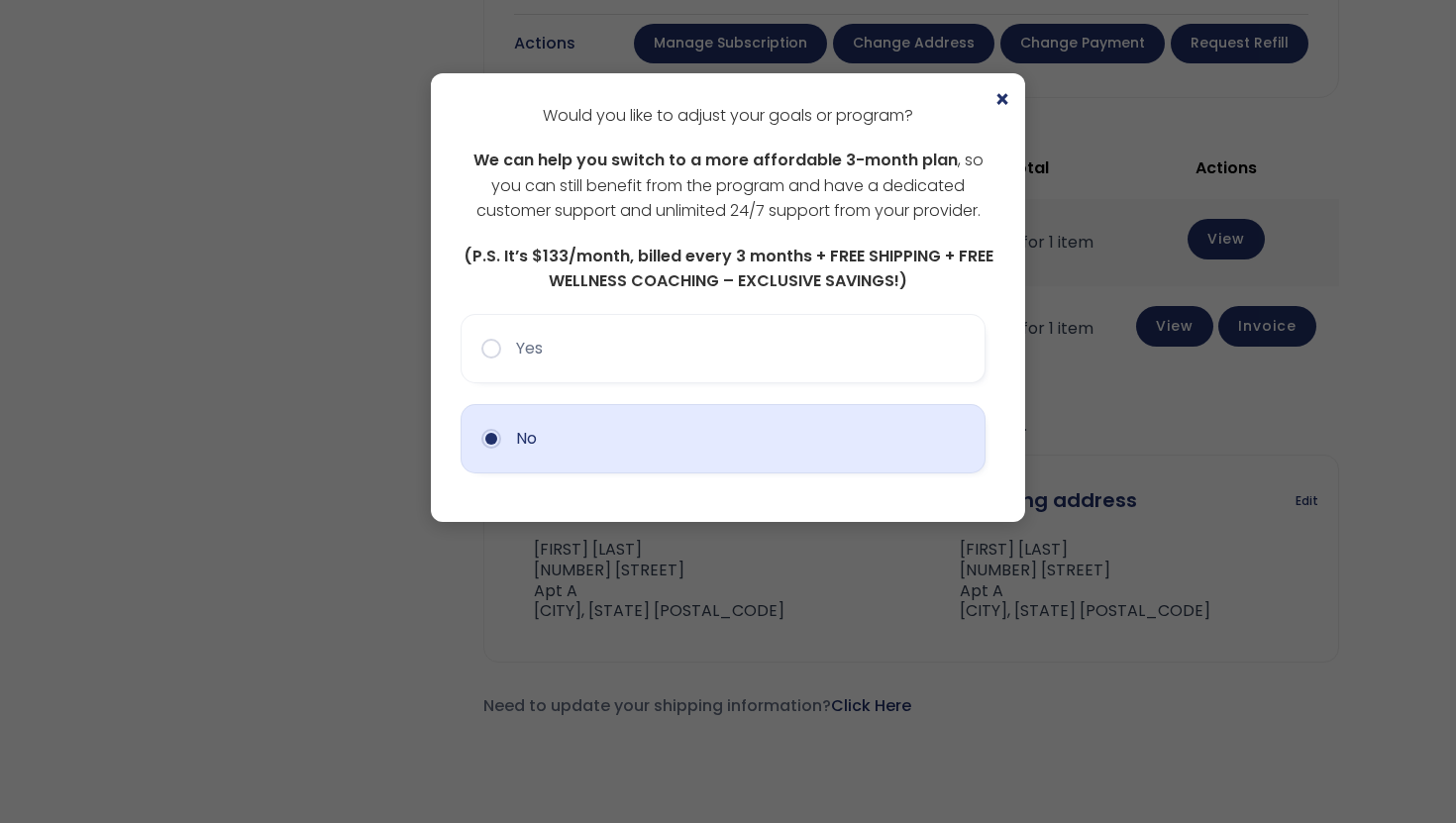 click on "No" 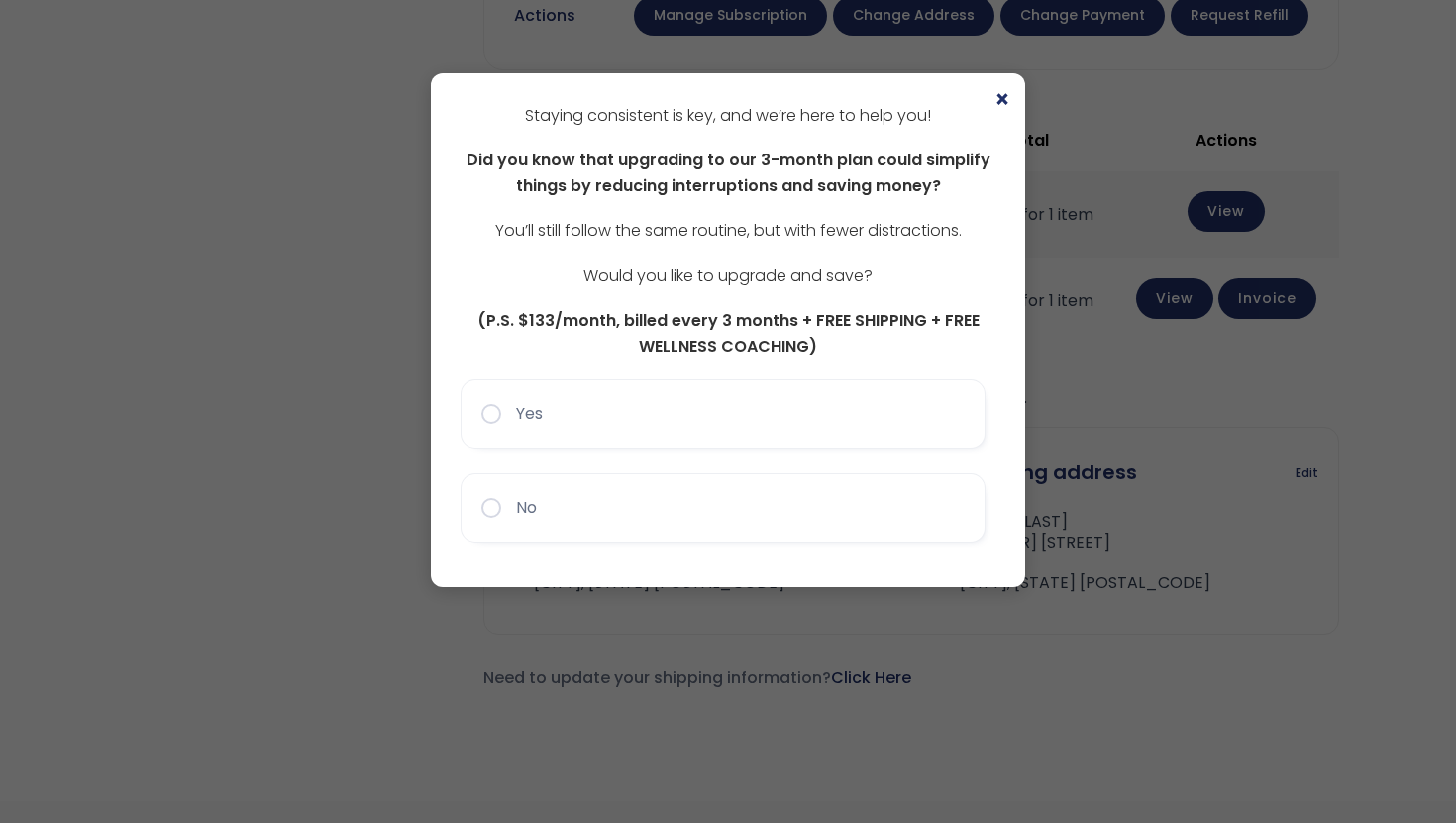 scroll, scrollTop: 1188, scrollLeft: 0, axis: vertical 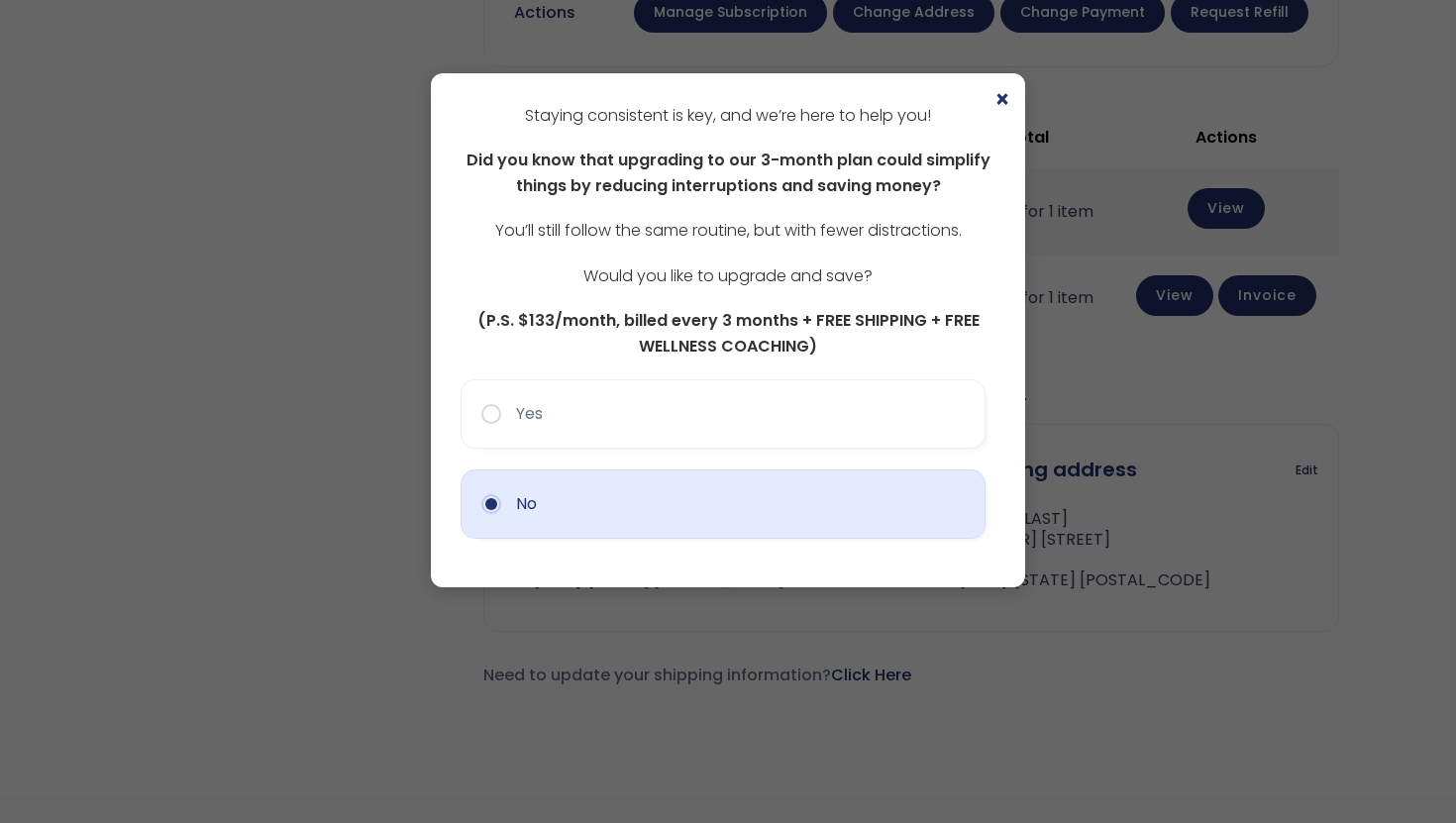 click on "No" 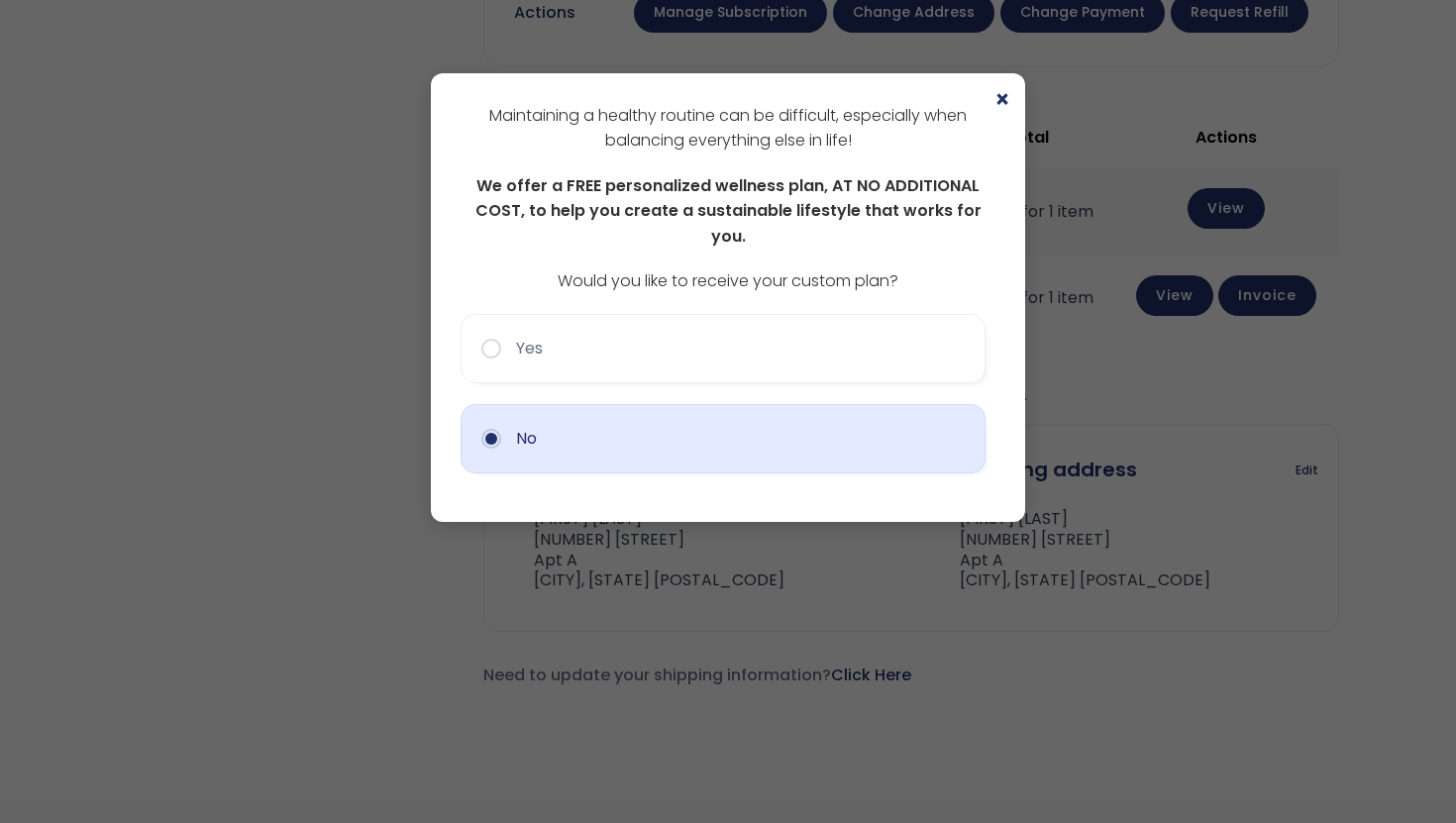 click on "No" 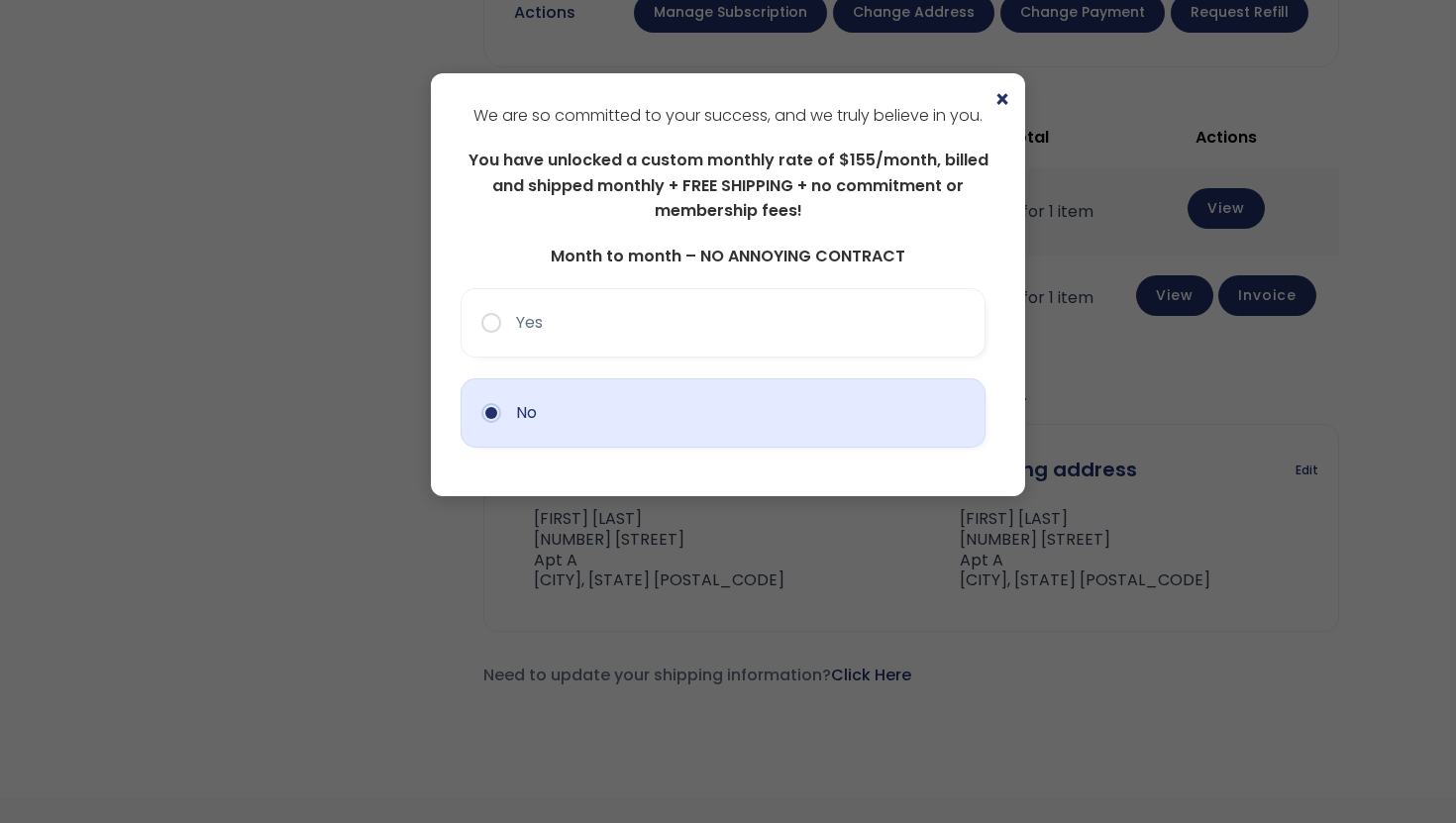 click on "No" 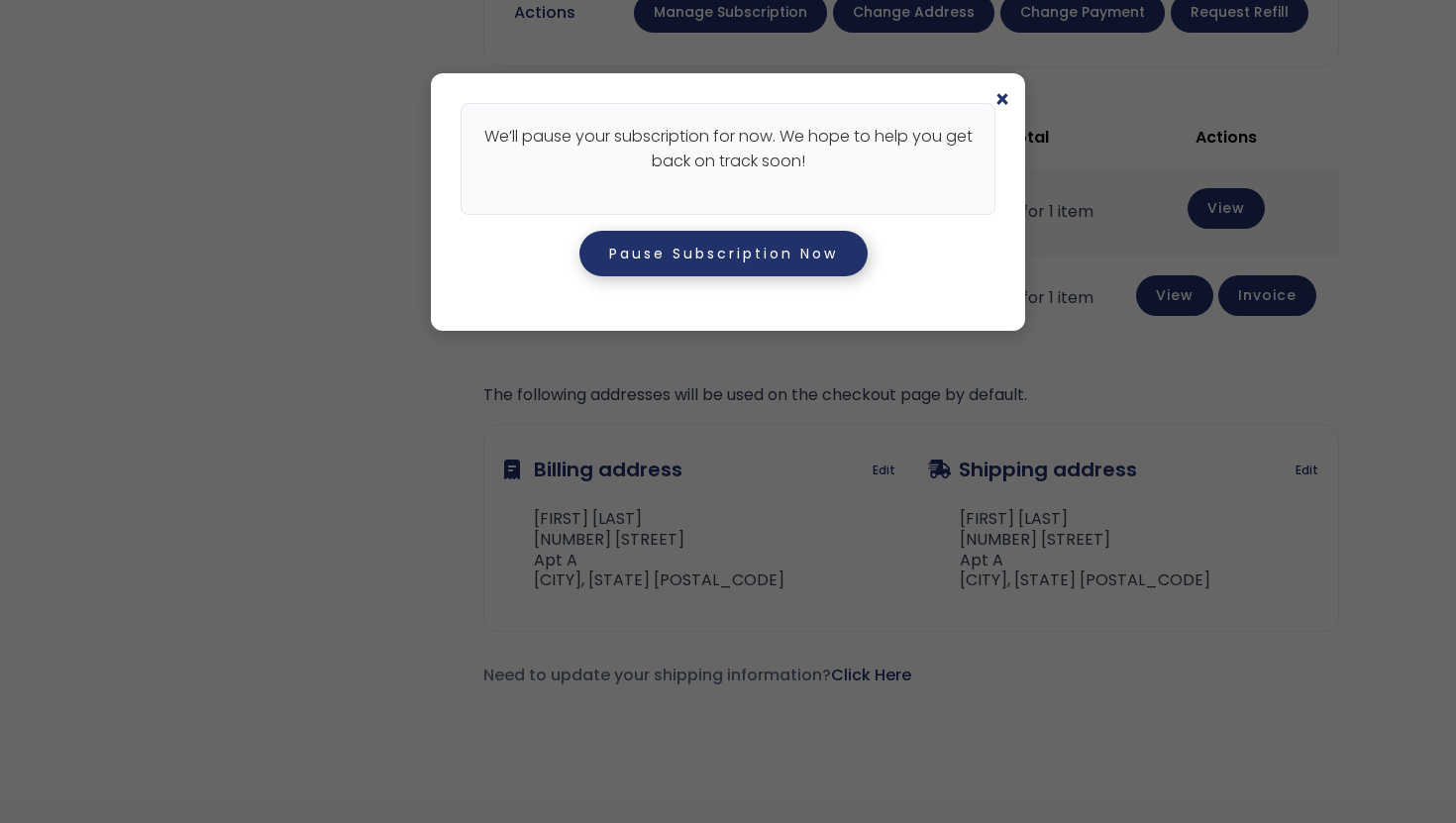 click on "Pause Subscription Now" 